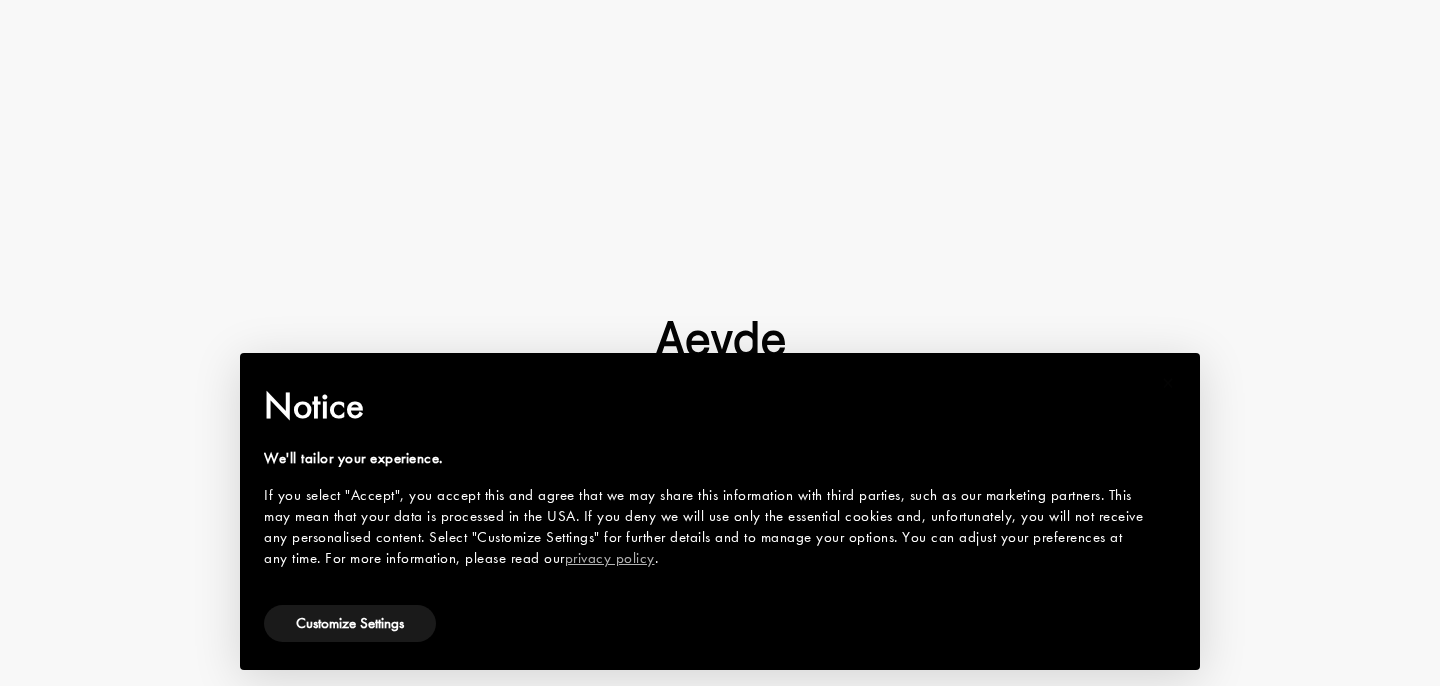 scroll, scrollTop: 0, scrollLeft: 0, axis: both 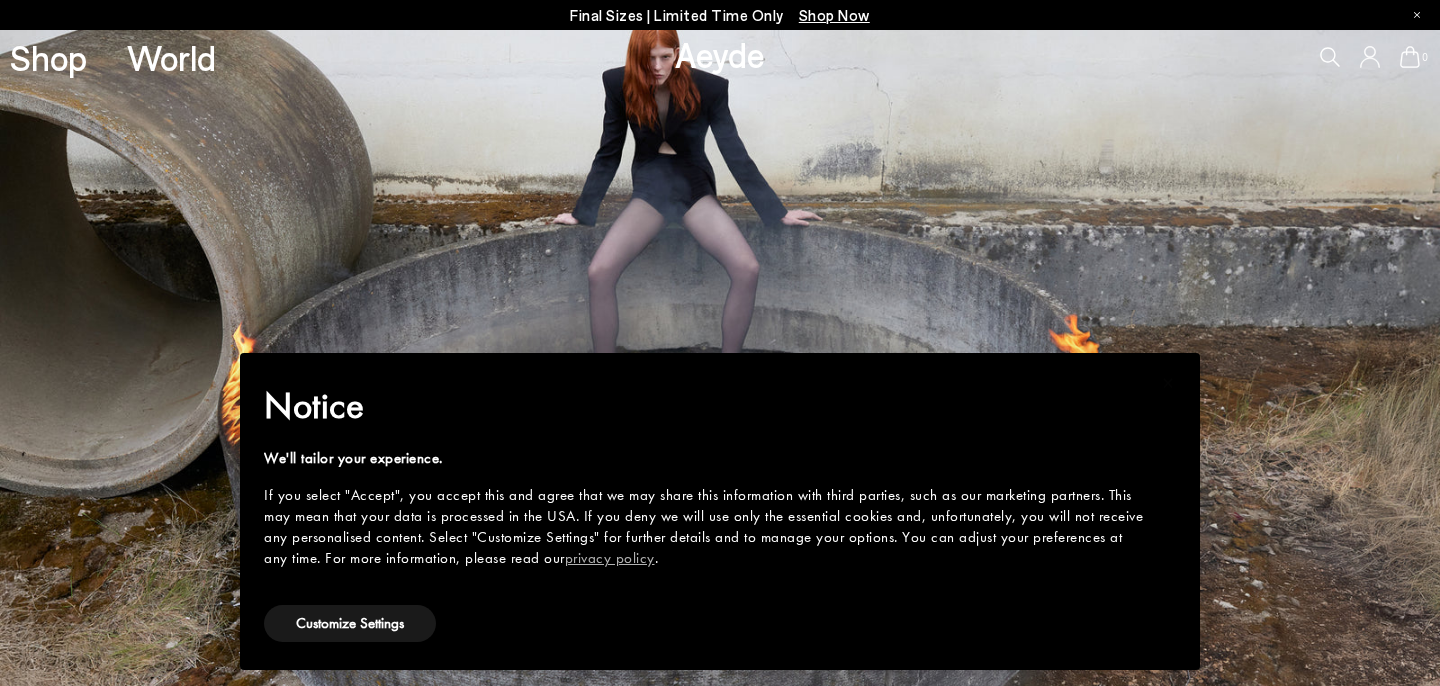 type 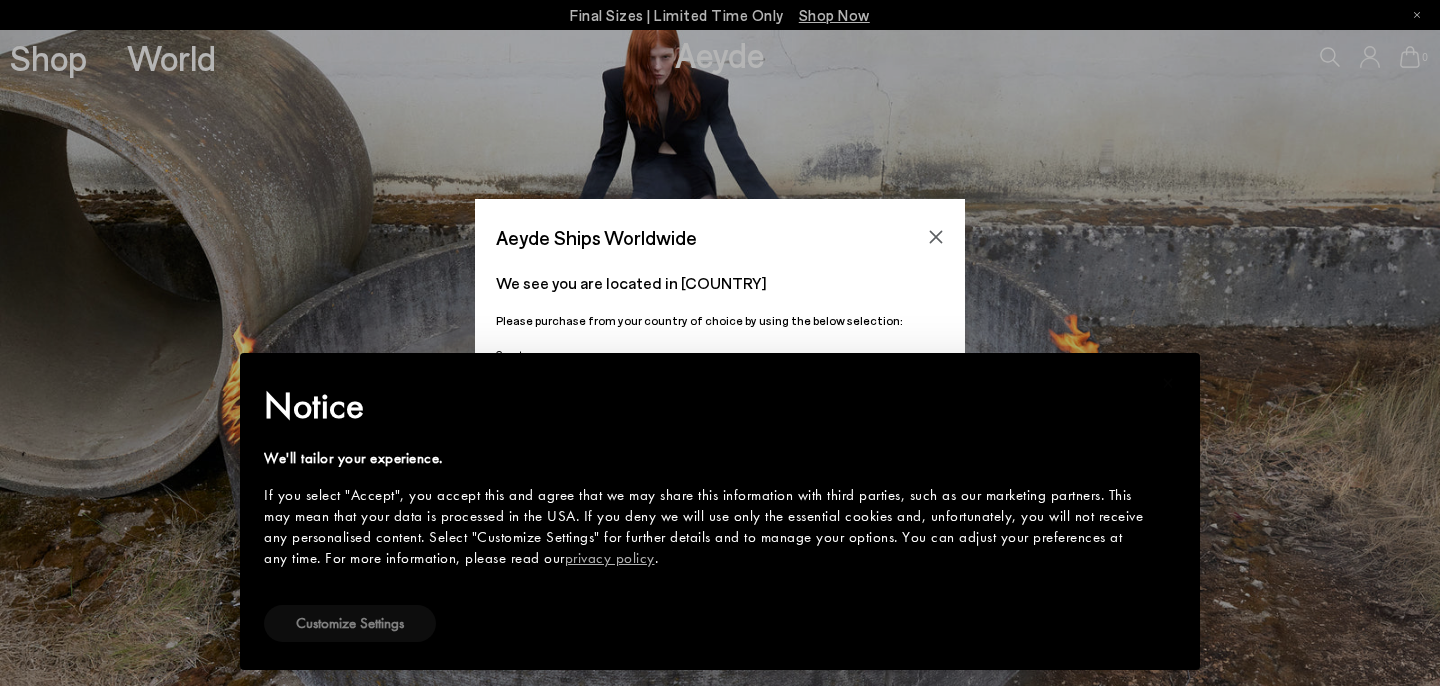 click on "Customize Settings" at bounding box center [350, 623] 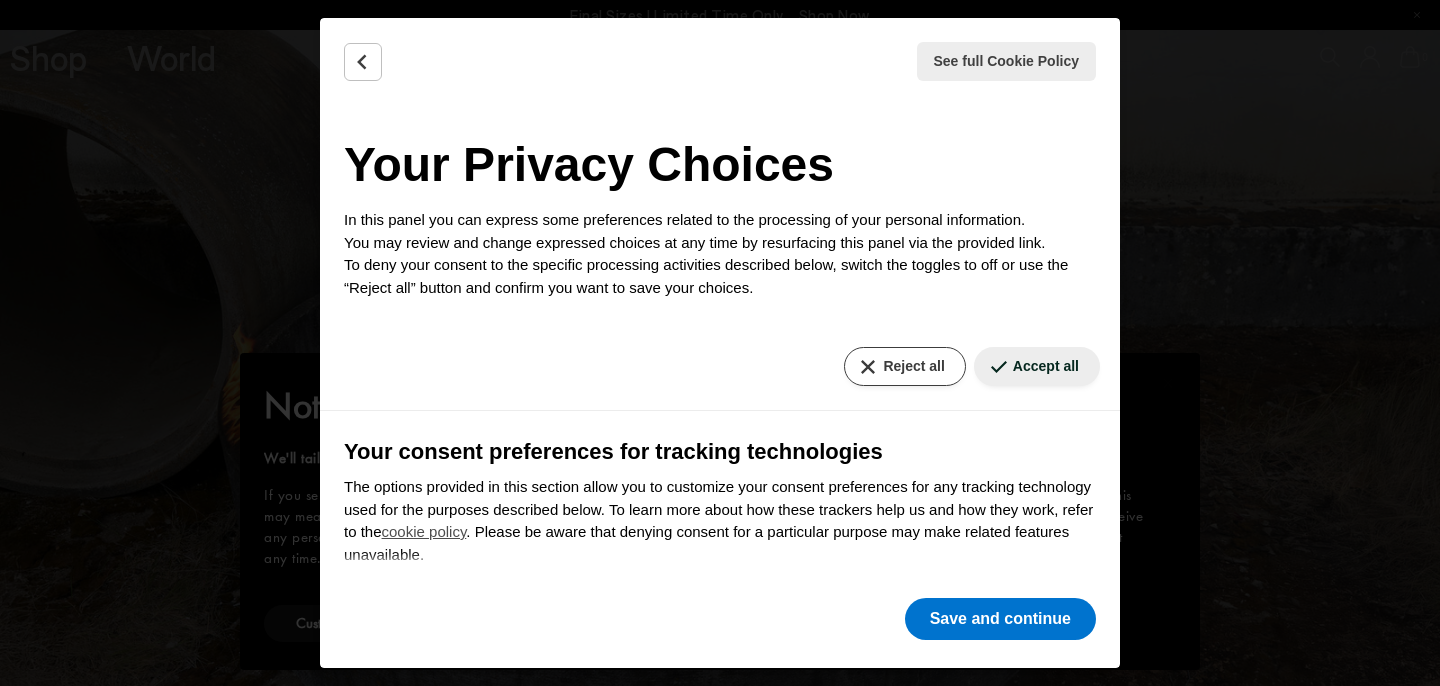 click on "Reject all" at bounding box center (904, 366) 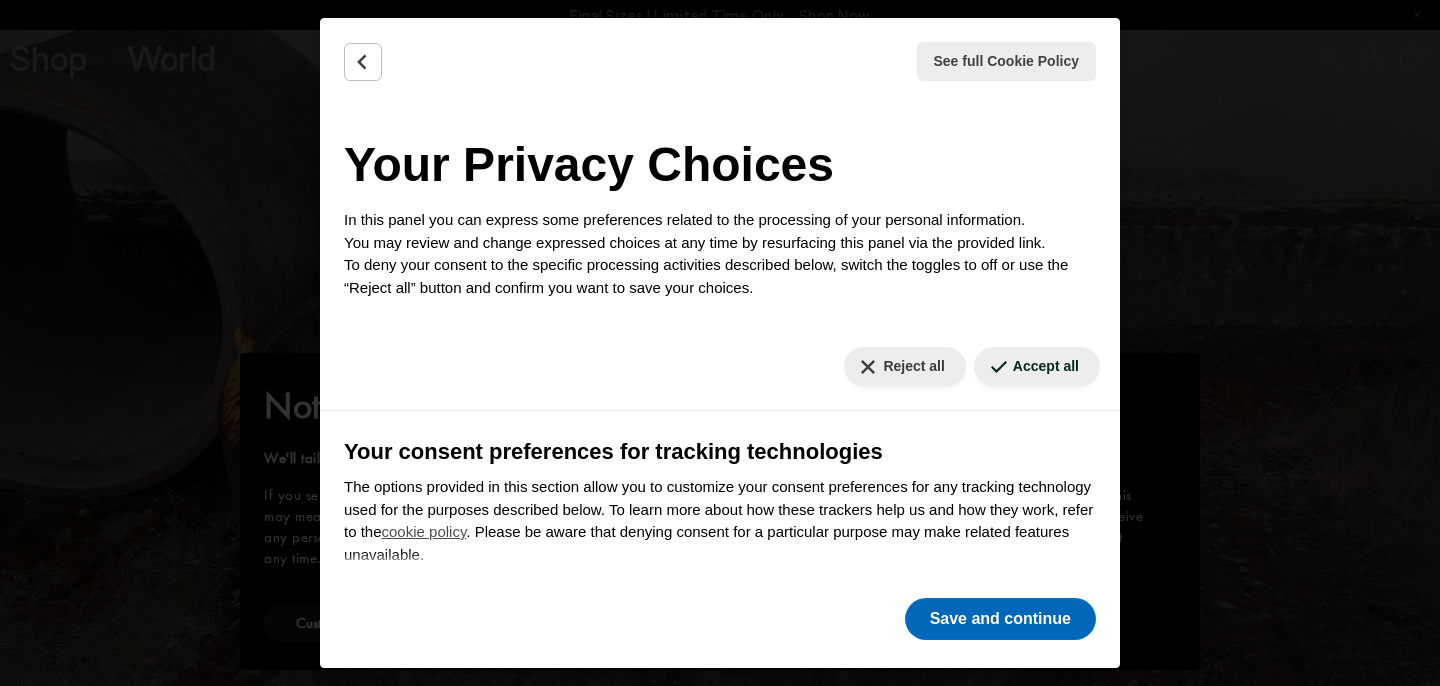 click on "Save and continue" at bounding box center [1000, 619] 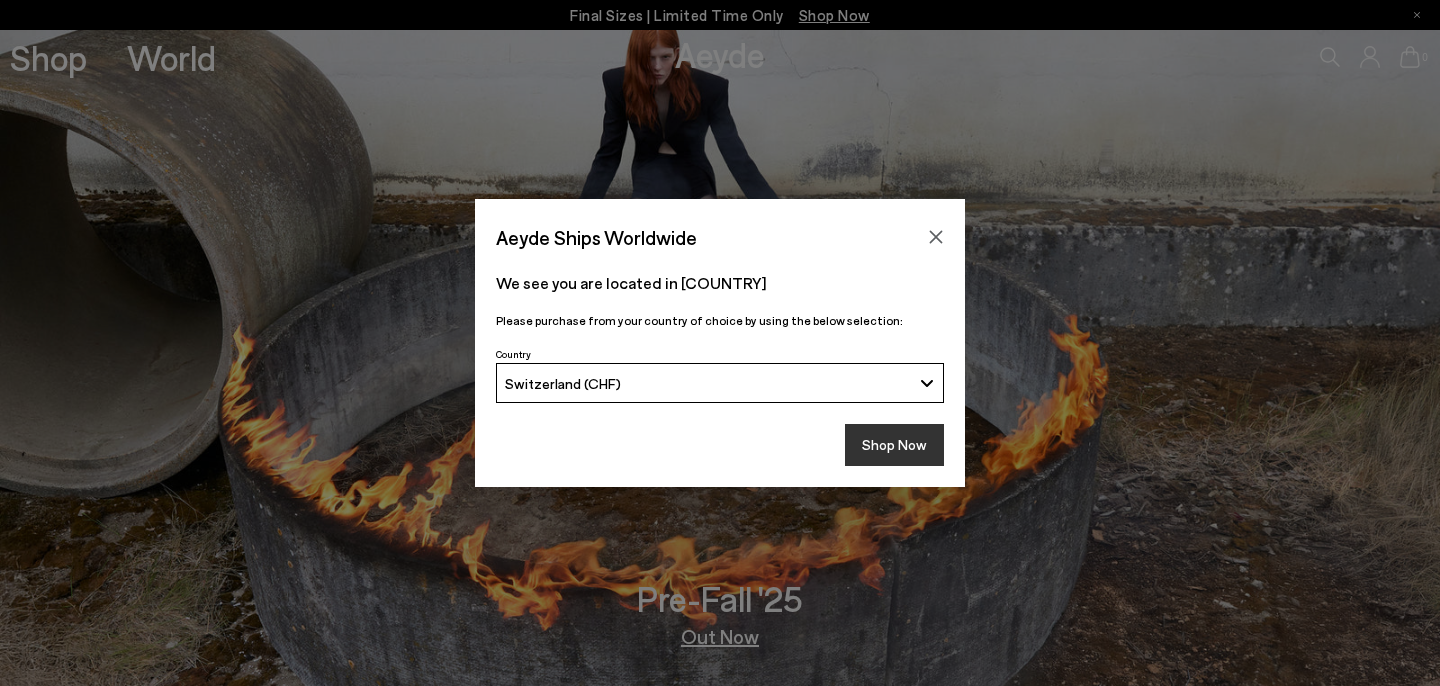 click on "Shop Now" at bounding box center [894, 445] 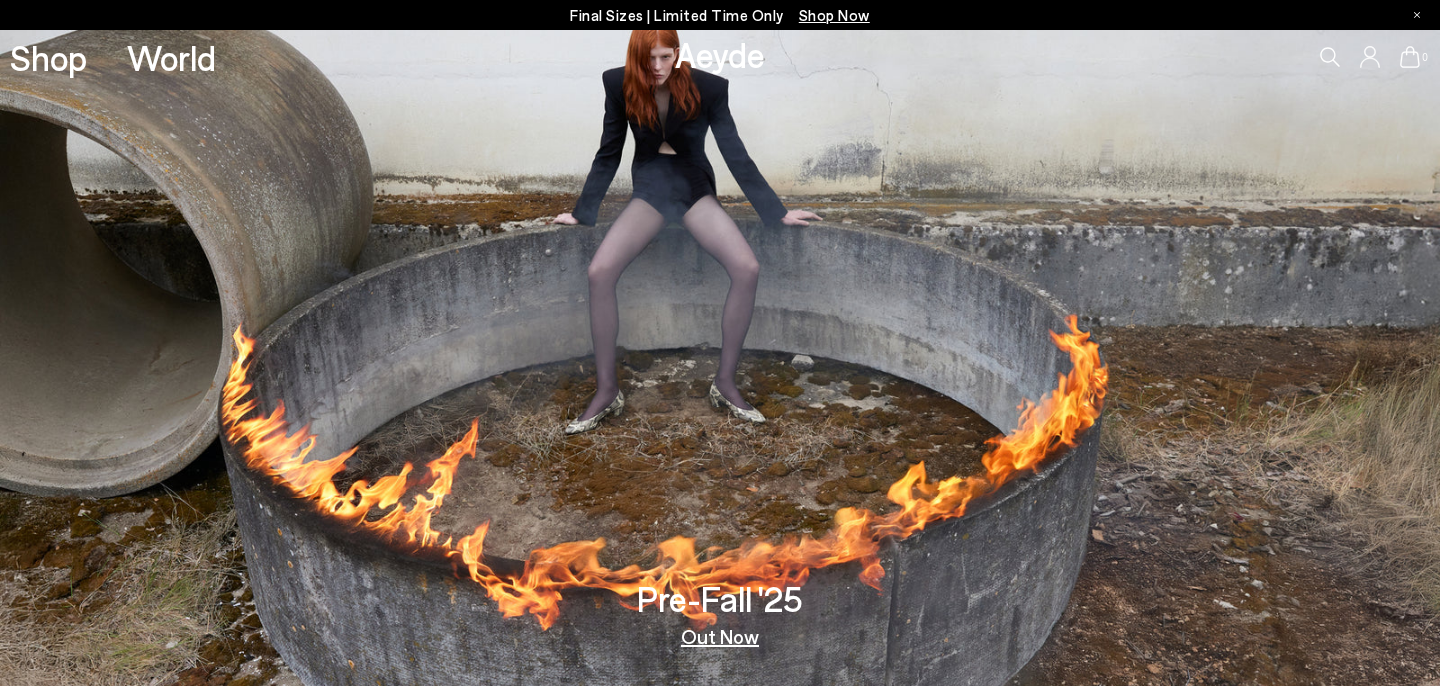 type 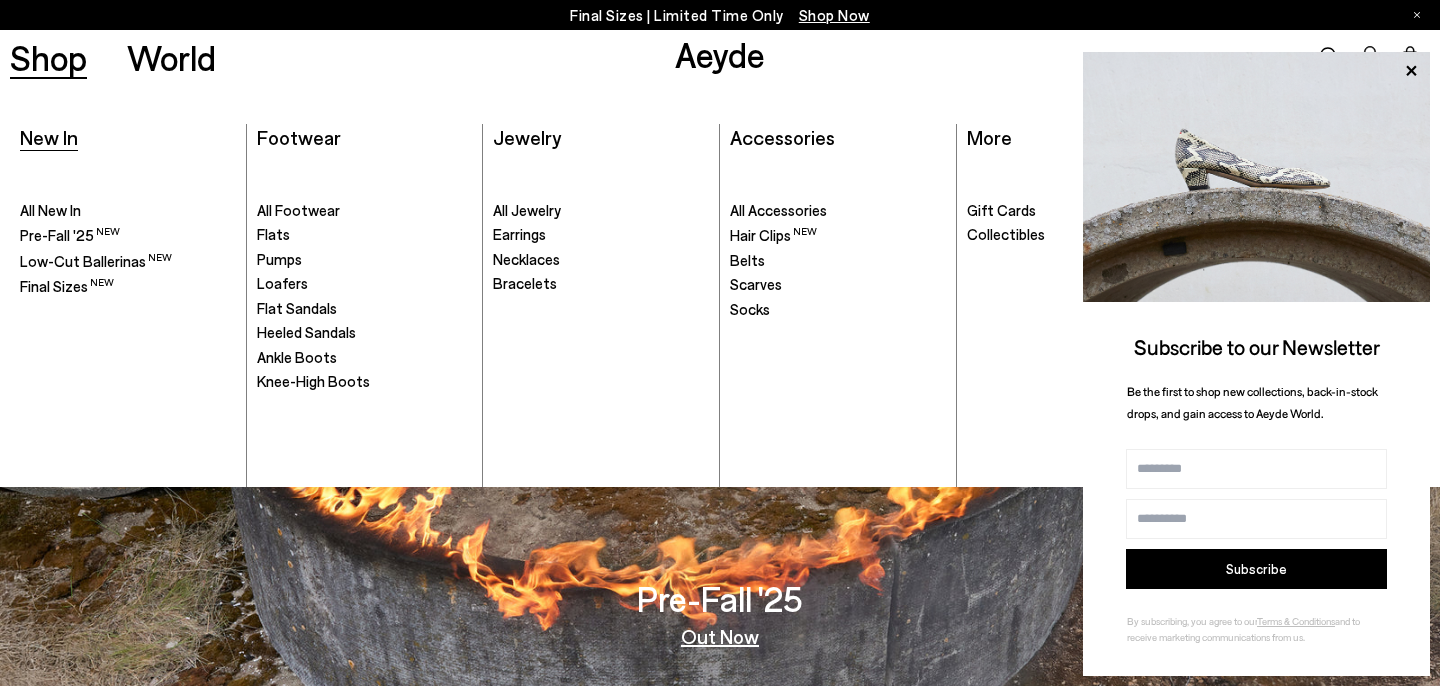click on "New In" at bounding box center (49, 137) 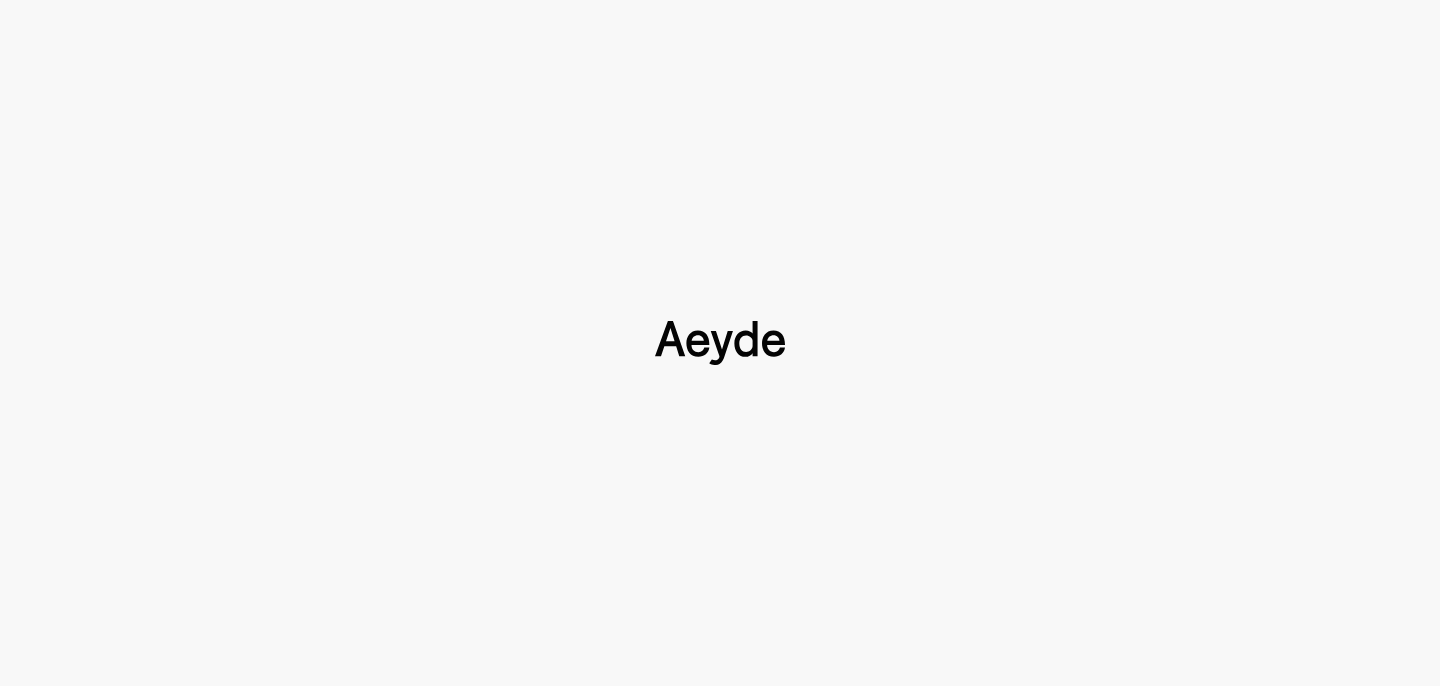 scroll, scrollTop: 0, scrollLeft: 0, axis: both 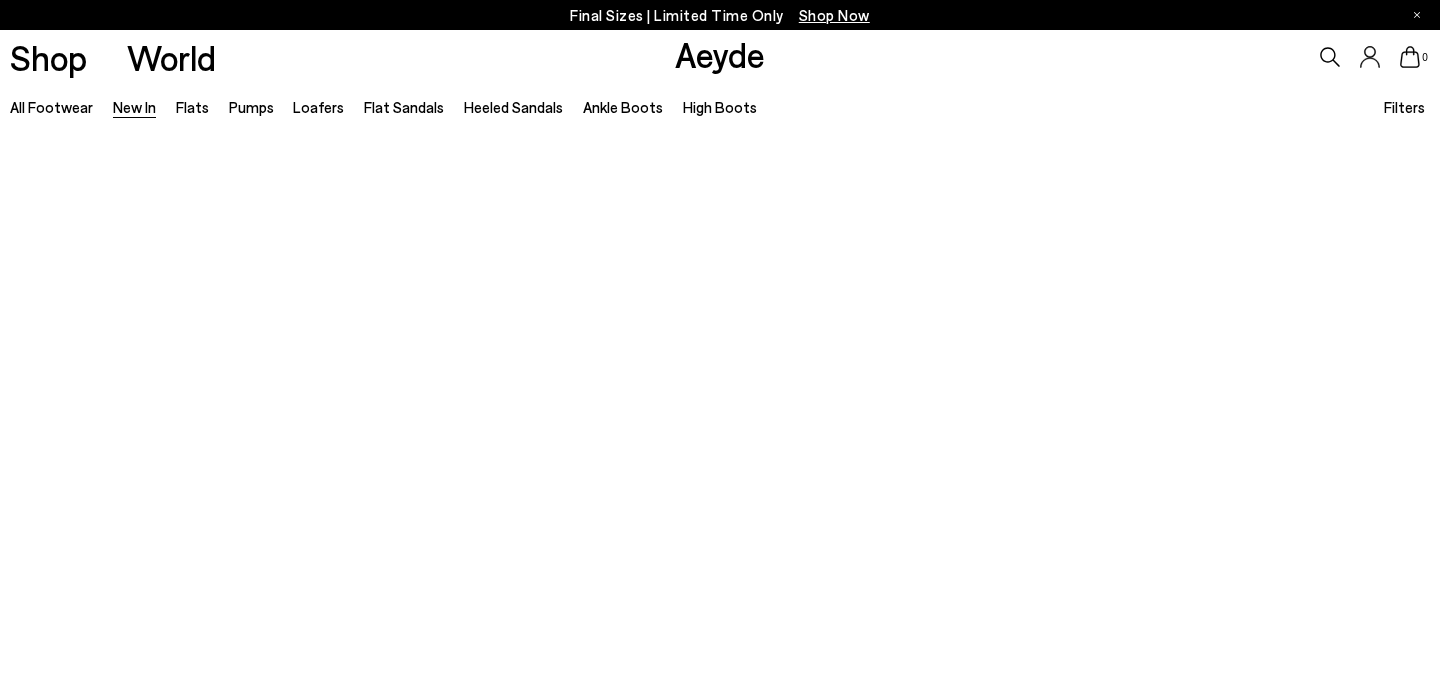 type 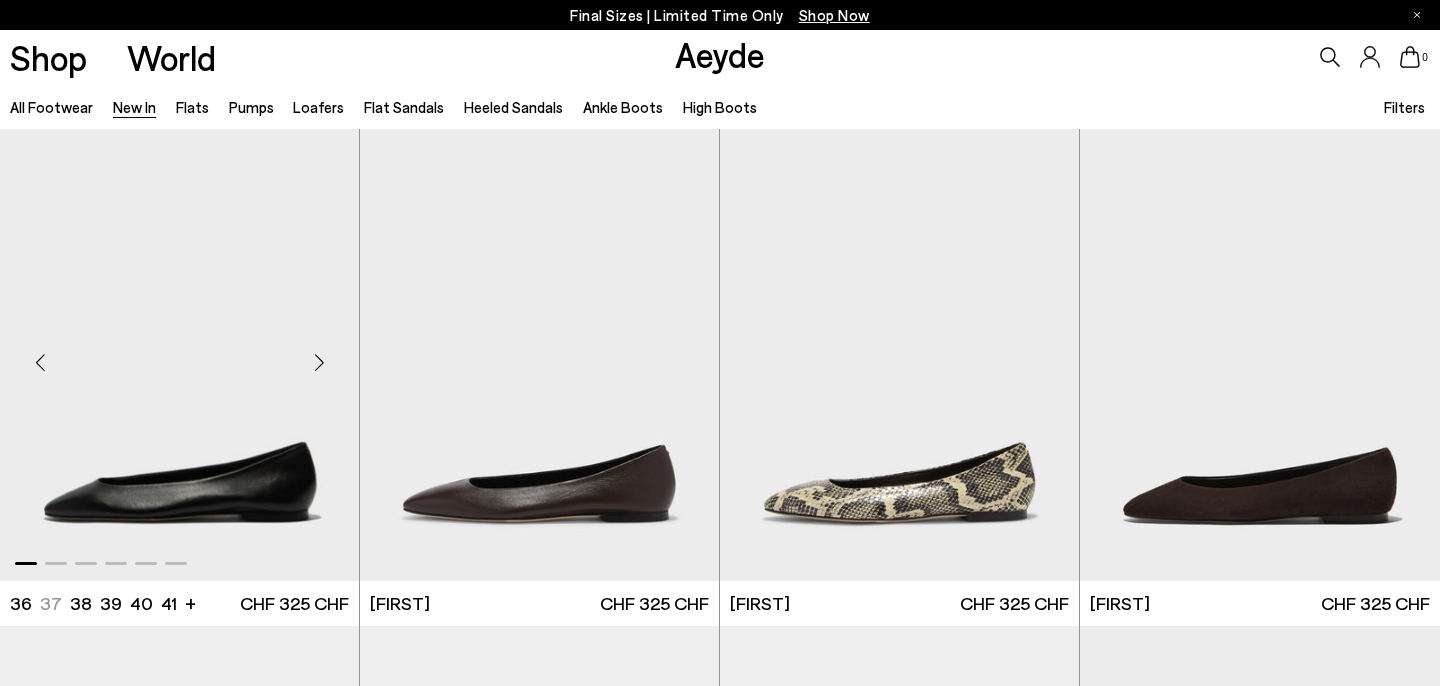 click at bounding box center (319, 363) 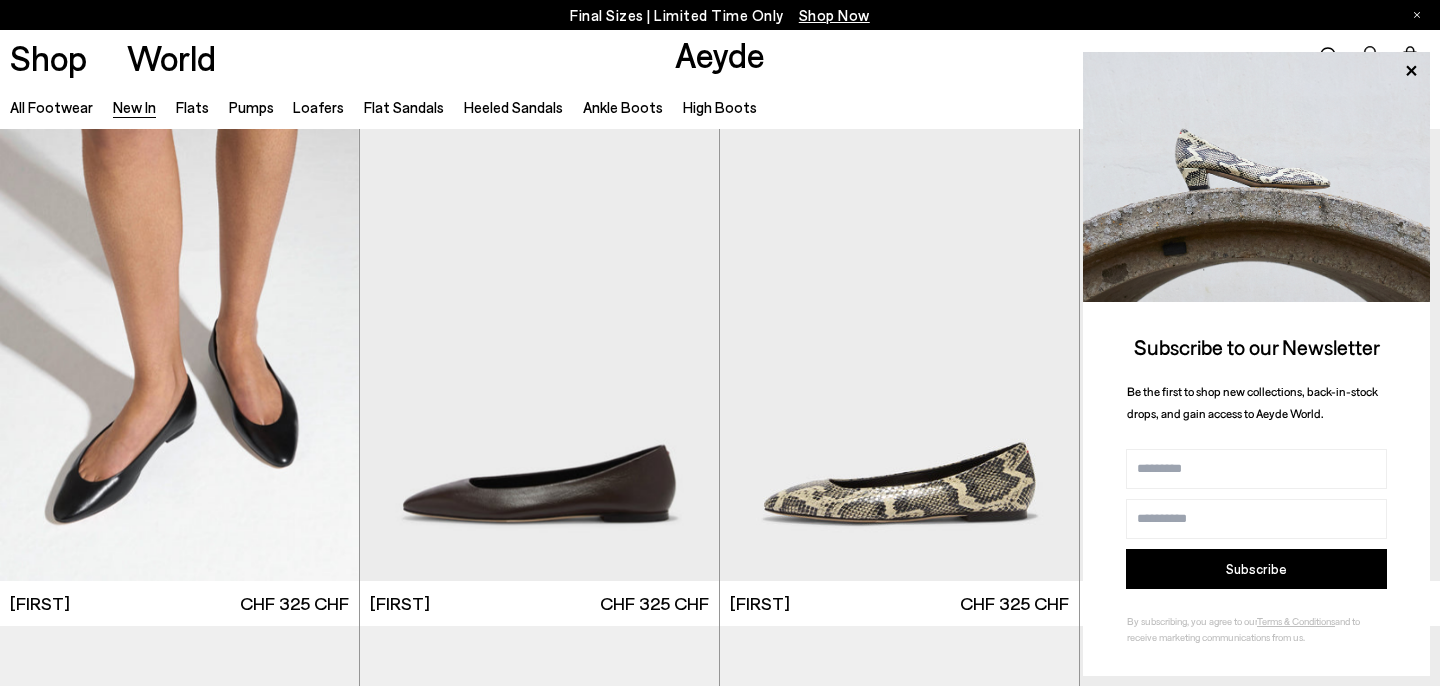 click at bounding box center [1256, 177] 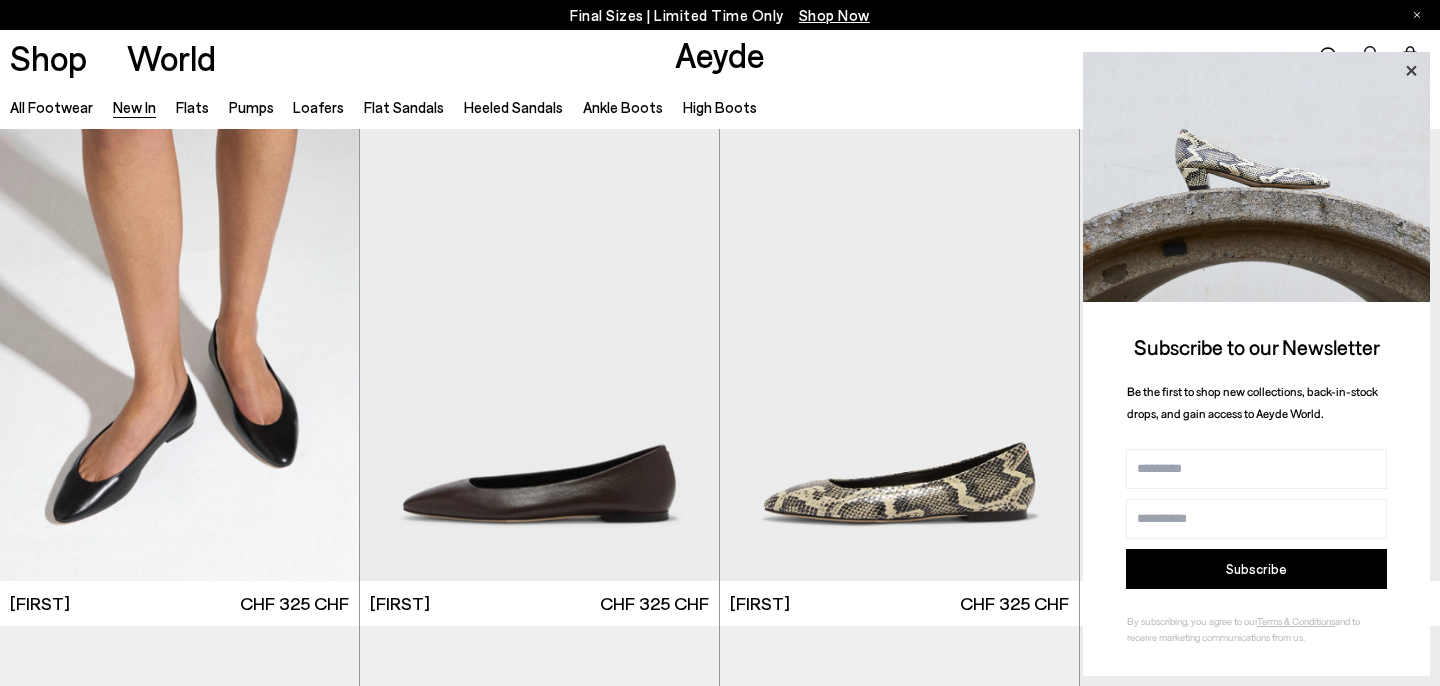 click 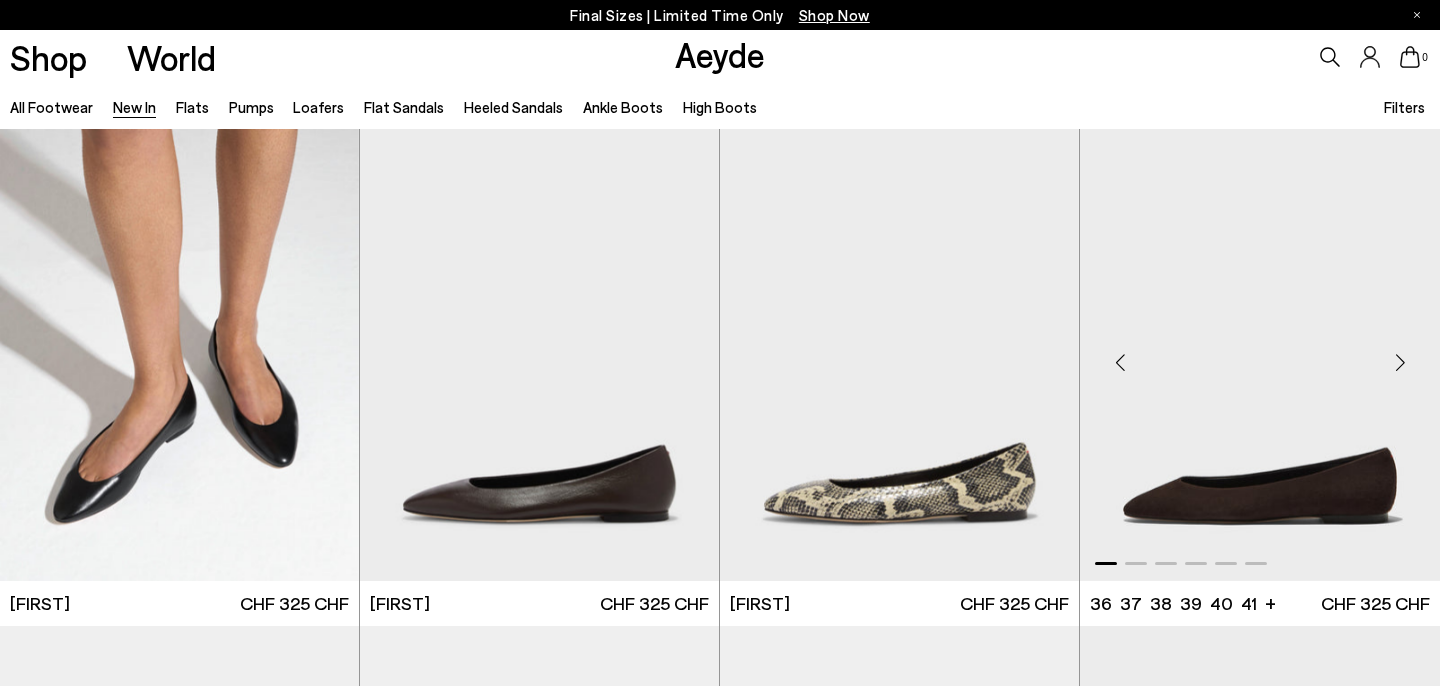 scroll, scrollTop: 0, scrollLeft: 0, axis: both 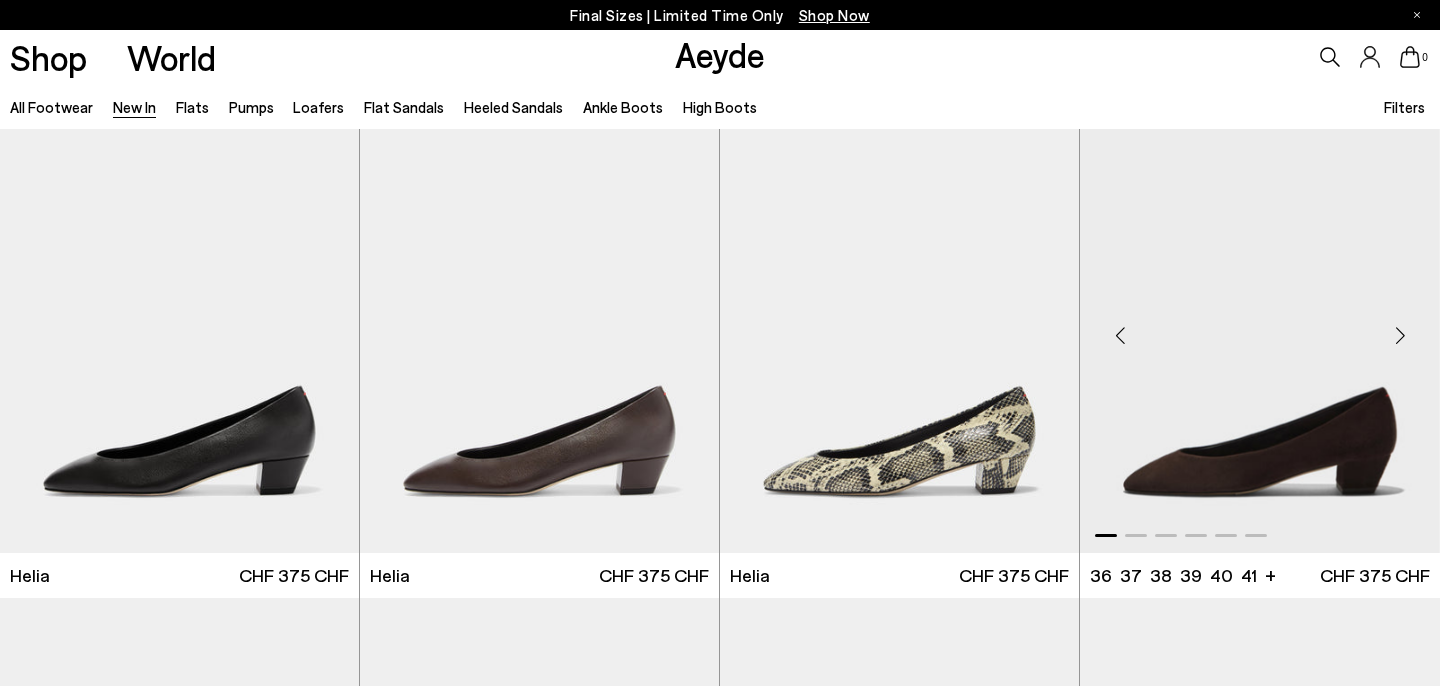 click at bounding box center [1400, 335] 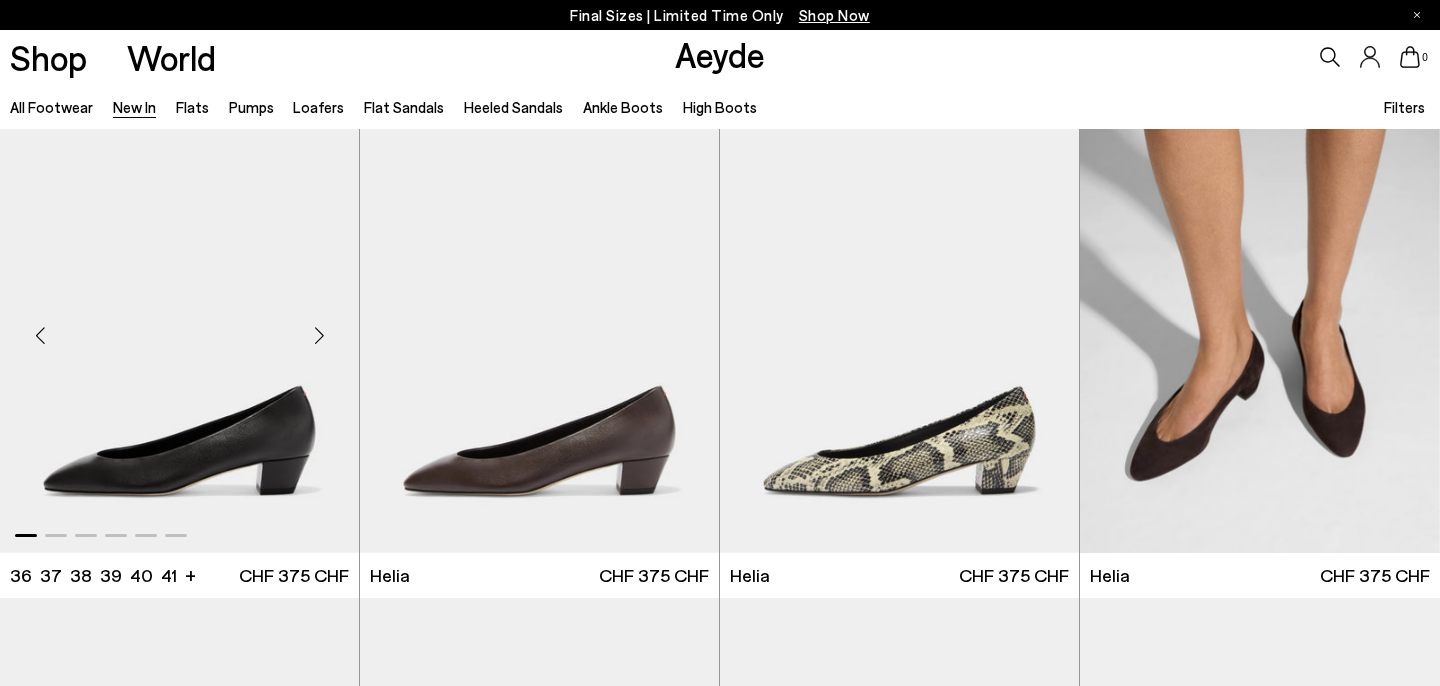 click at bounding box center (319, 335) 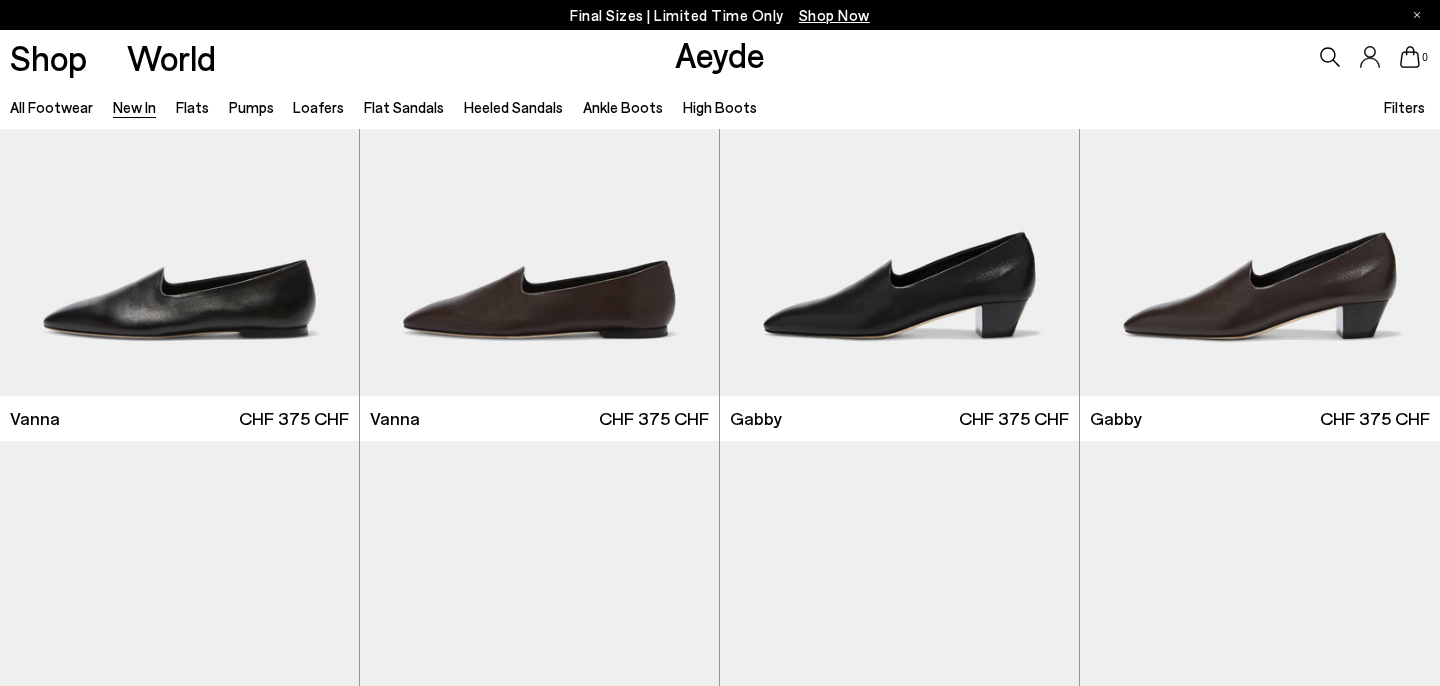 scroll, scrollTop: 1107, scrollLeft: 0, axis: vertical 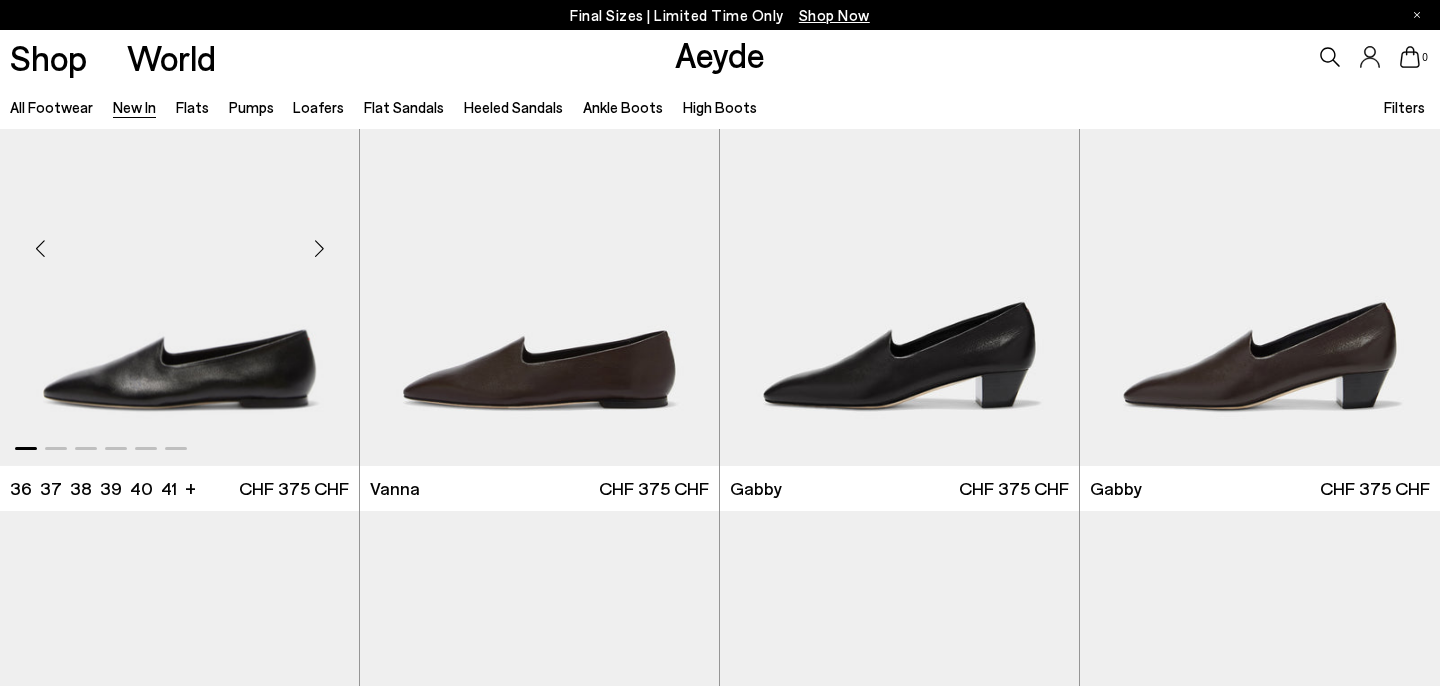 click at bounding box center (319, 249) 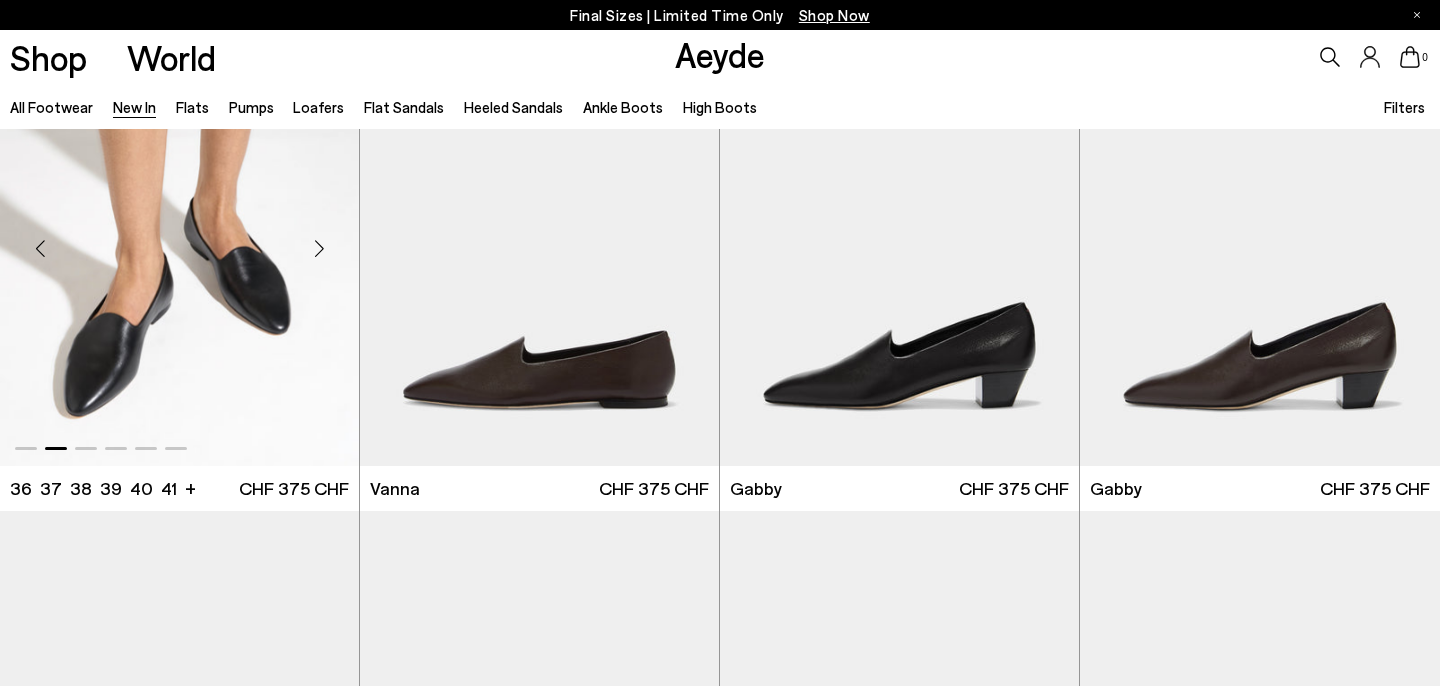 scroll, scrollTop: 1049, scrollLeft: 0, axis: vertical 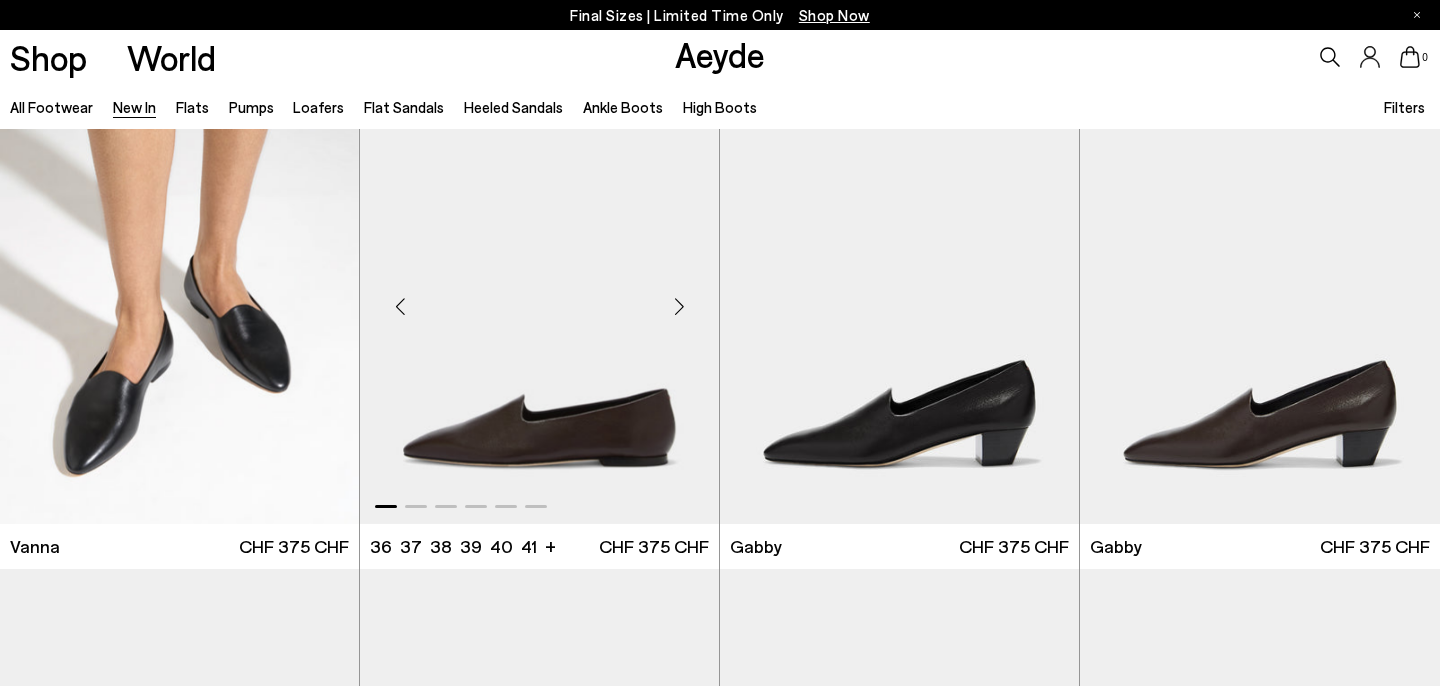 click at bounding box center [679, 307] 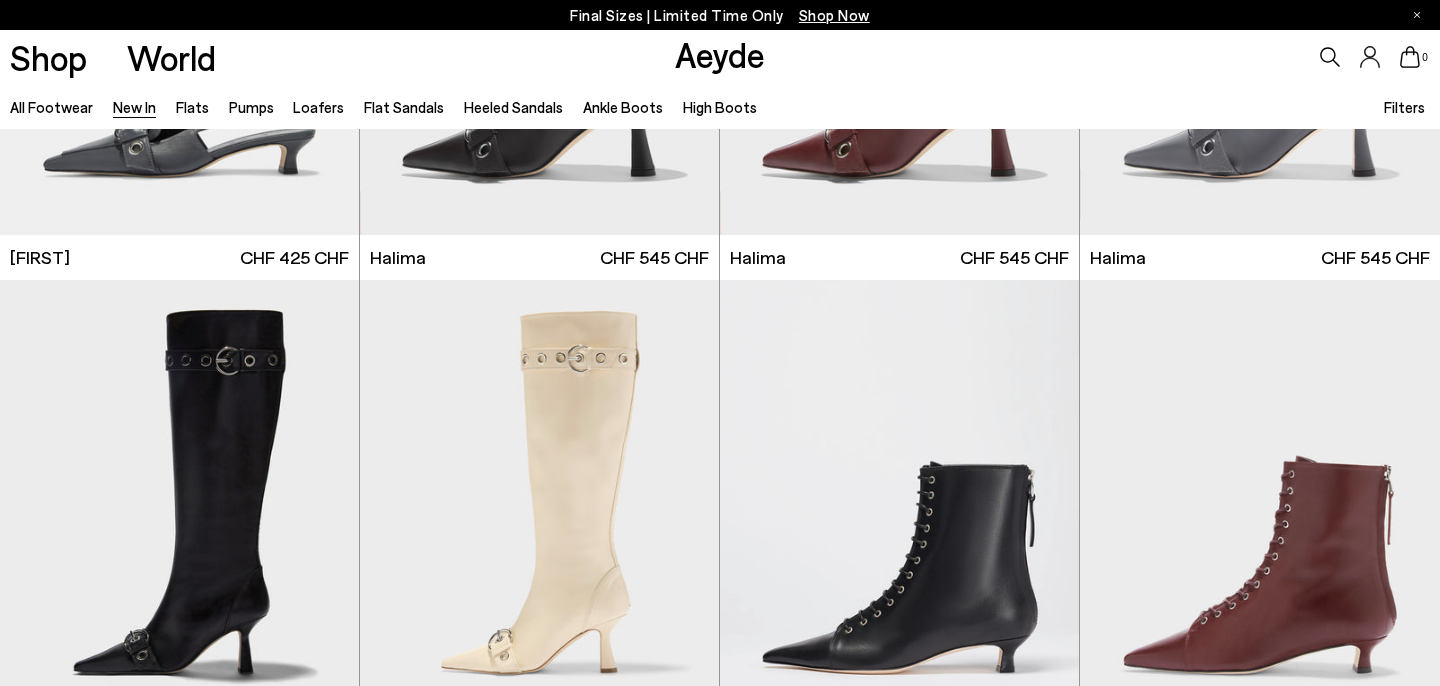 scroll, scrollTop: 6040, scrollLeft: 0, axis: vertical 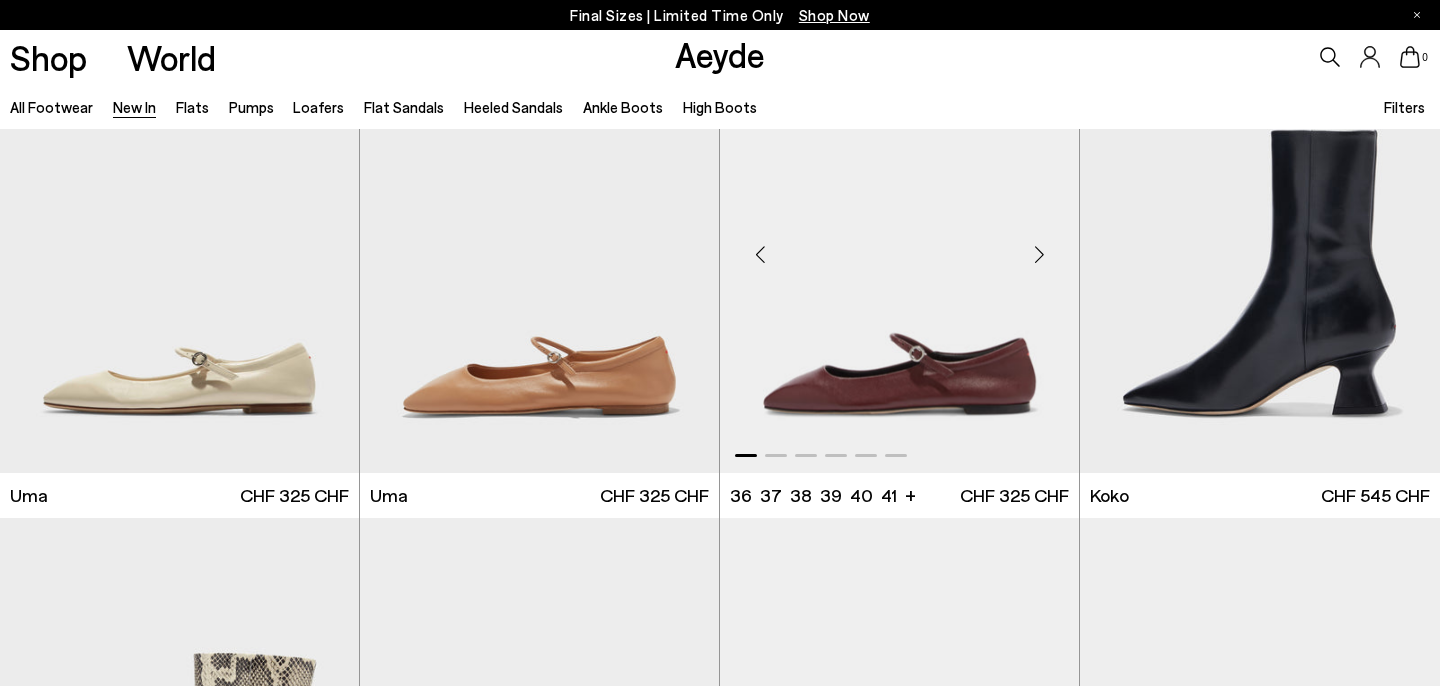 click at bounding box center [1039, 255] 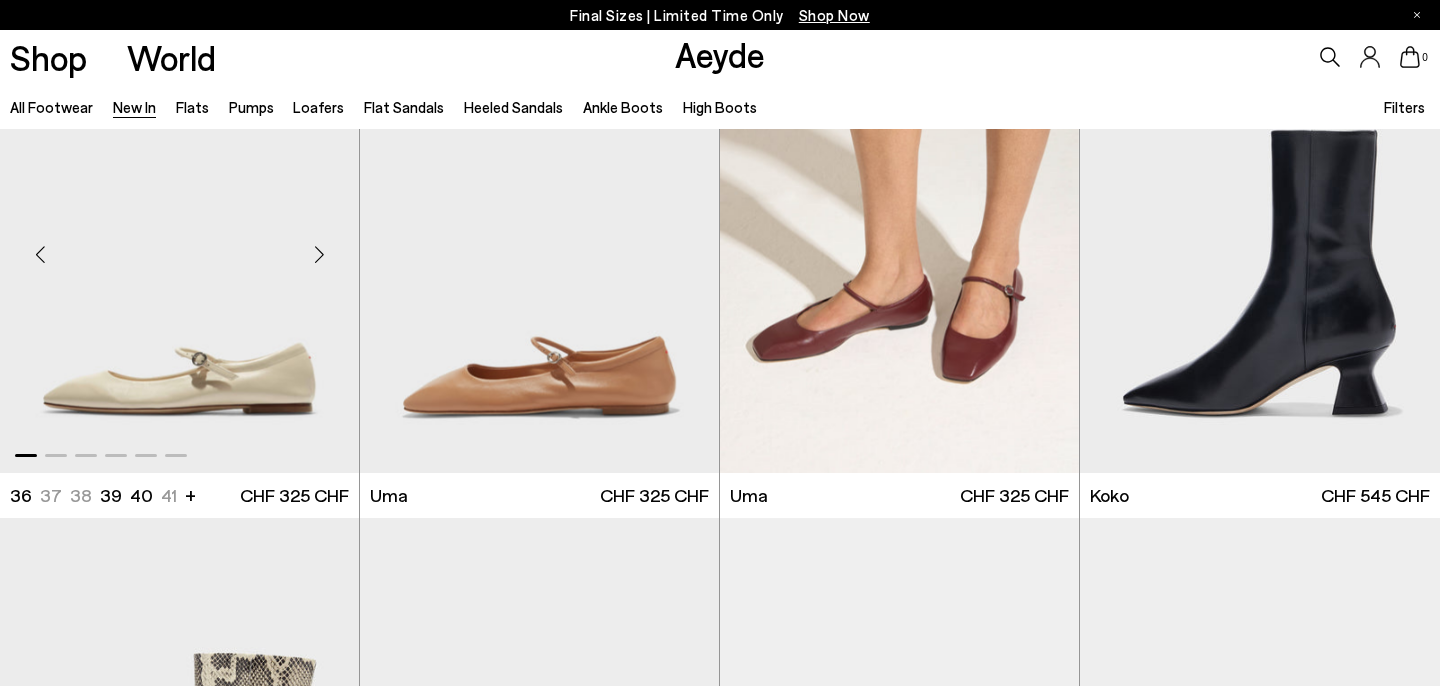 click at bounding box center (319, 255) 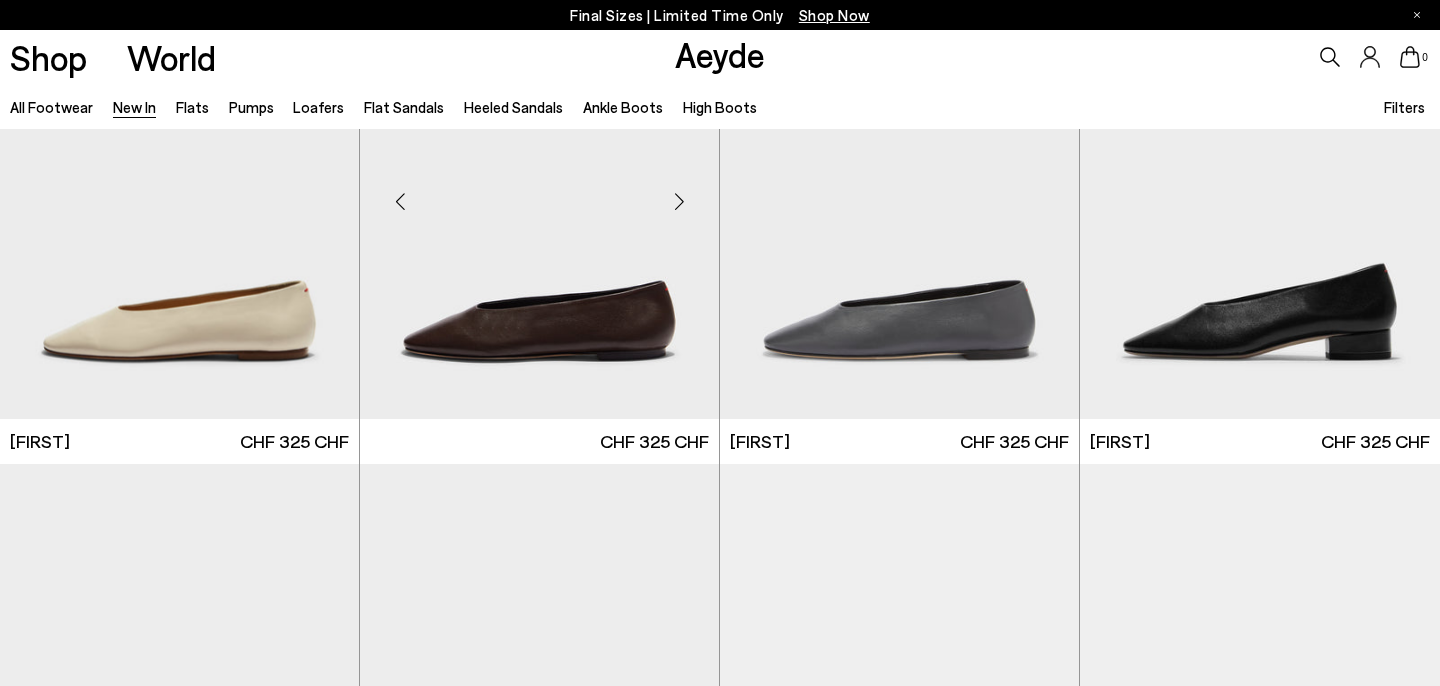 scroll, scrollTop: 9100, scrollLeft: 0, axis: vertical 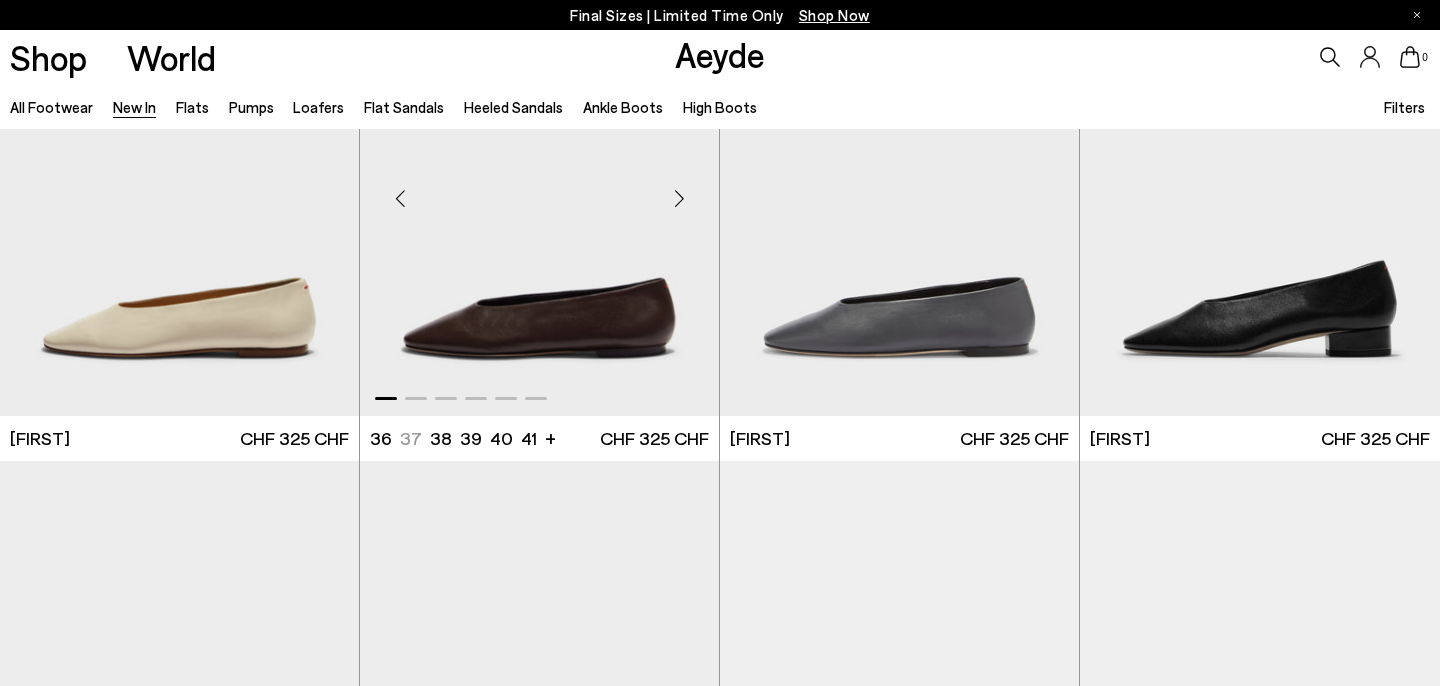 click at bounding box center [679, 198] 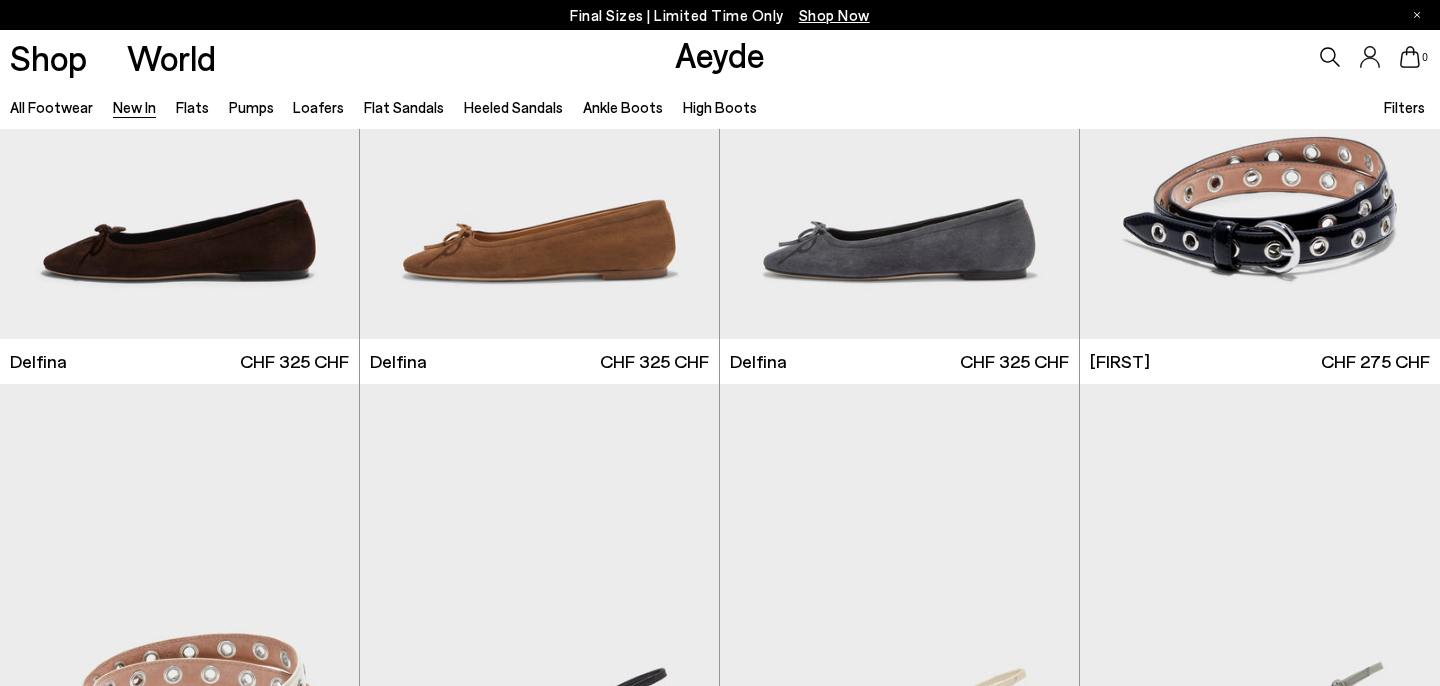 scroll, scrollTop: 10092, scrollLeft: 0, axis: vertical 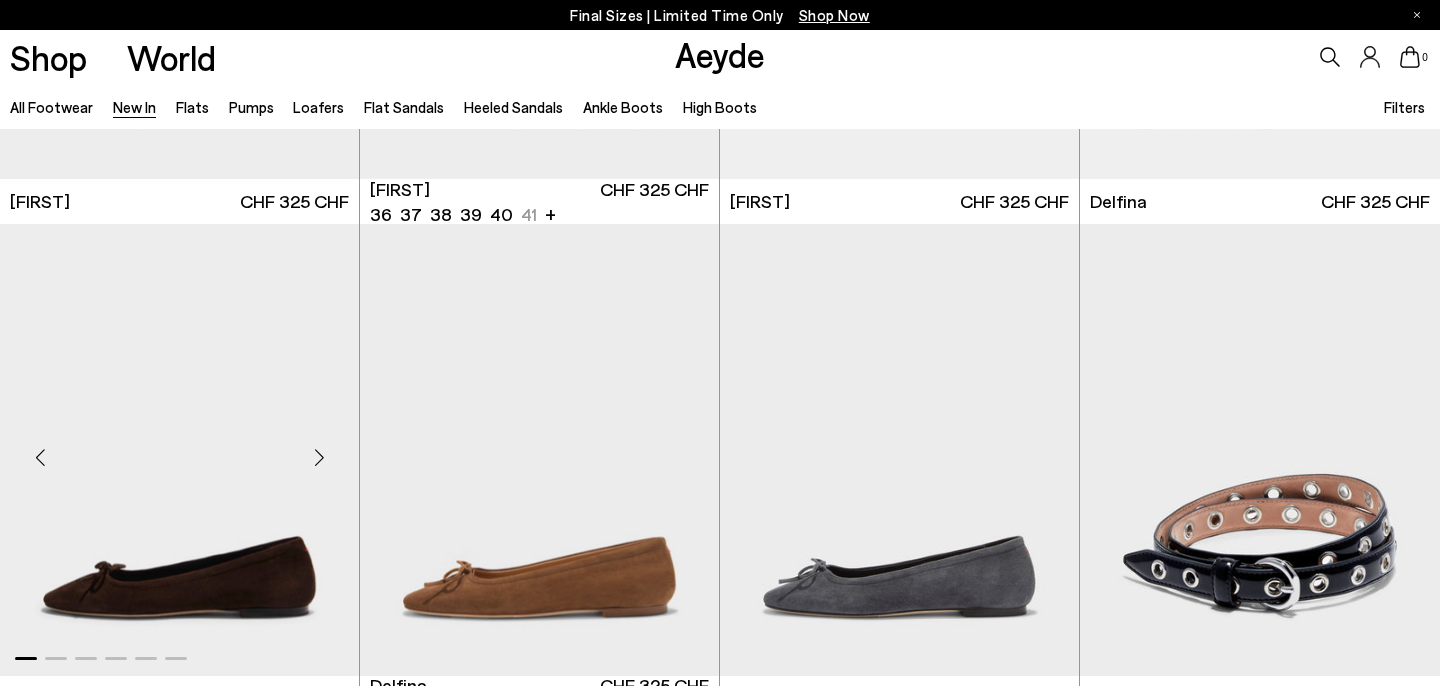 click at bounding box center [319, 458] 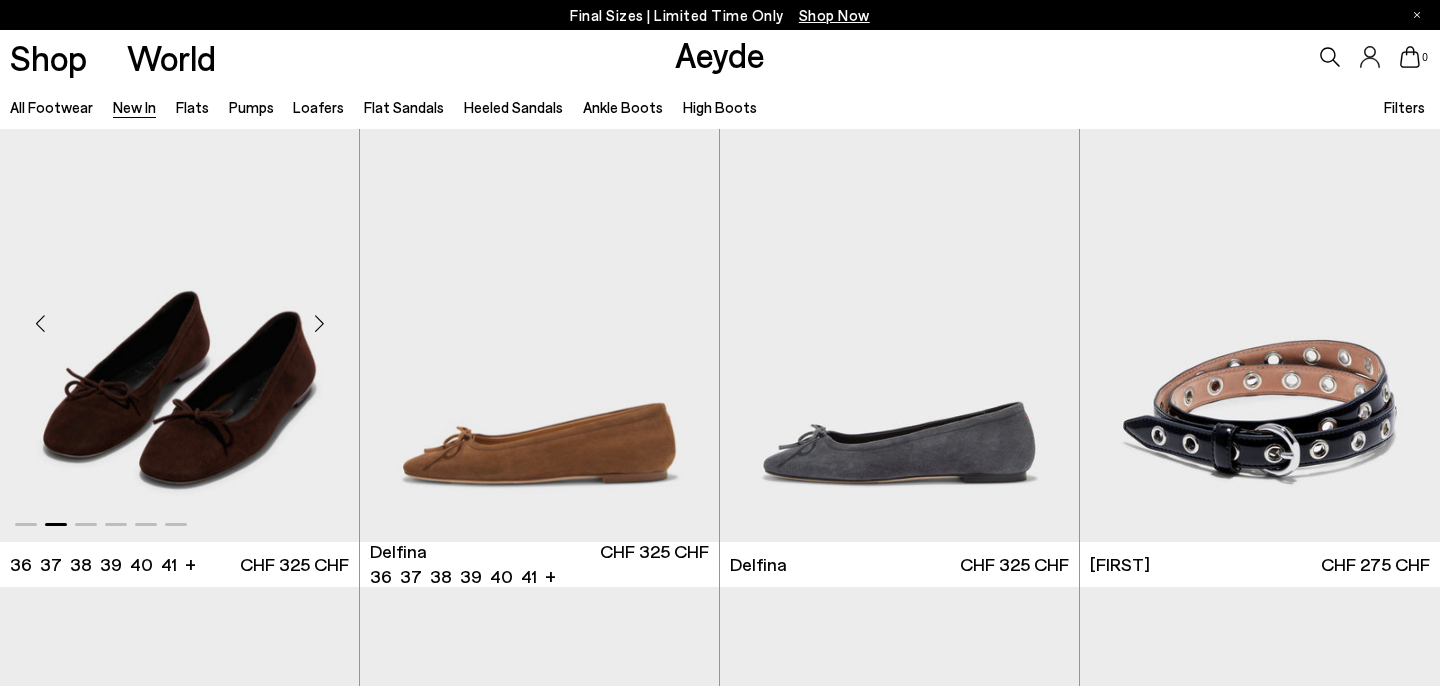 scroll, scrollTop: 9964, scrollLeft: 0, axis: vertical 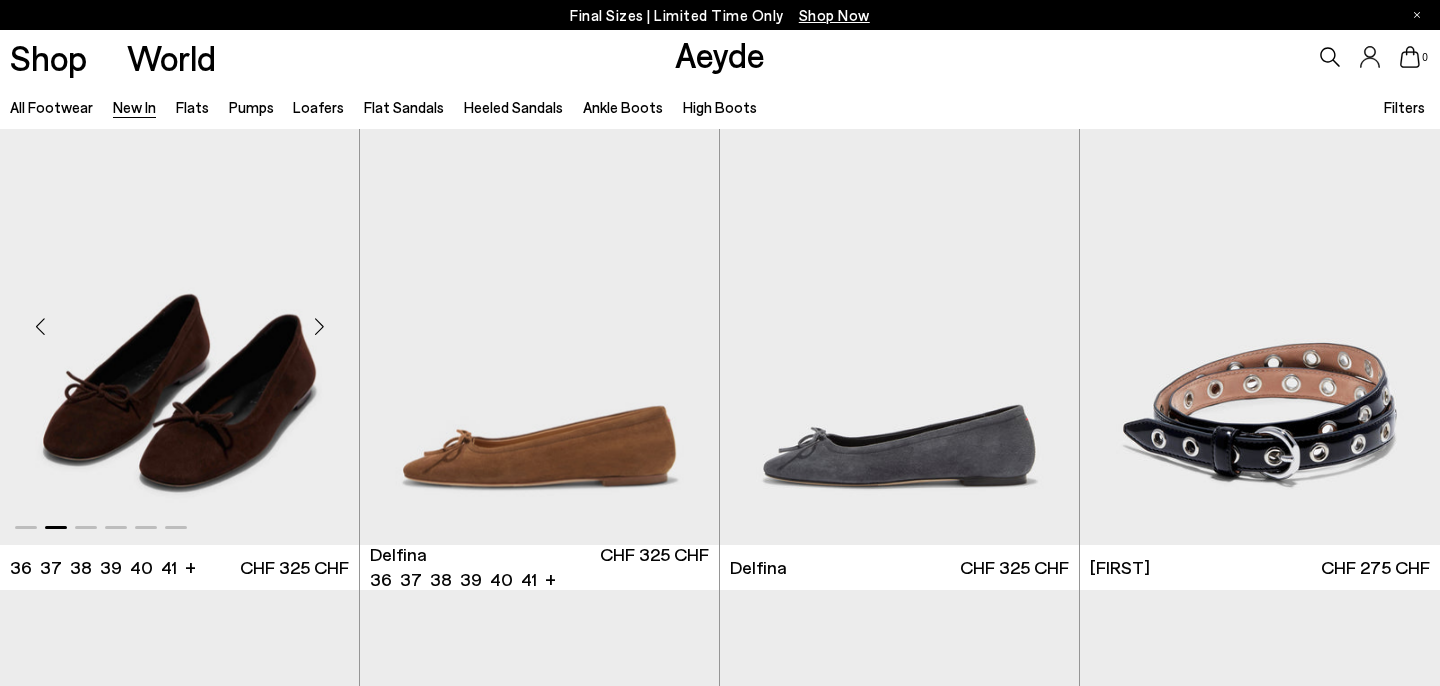 click at bounding box center [319, 327] 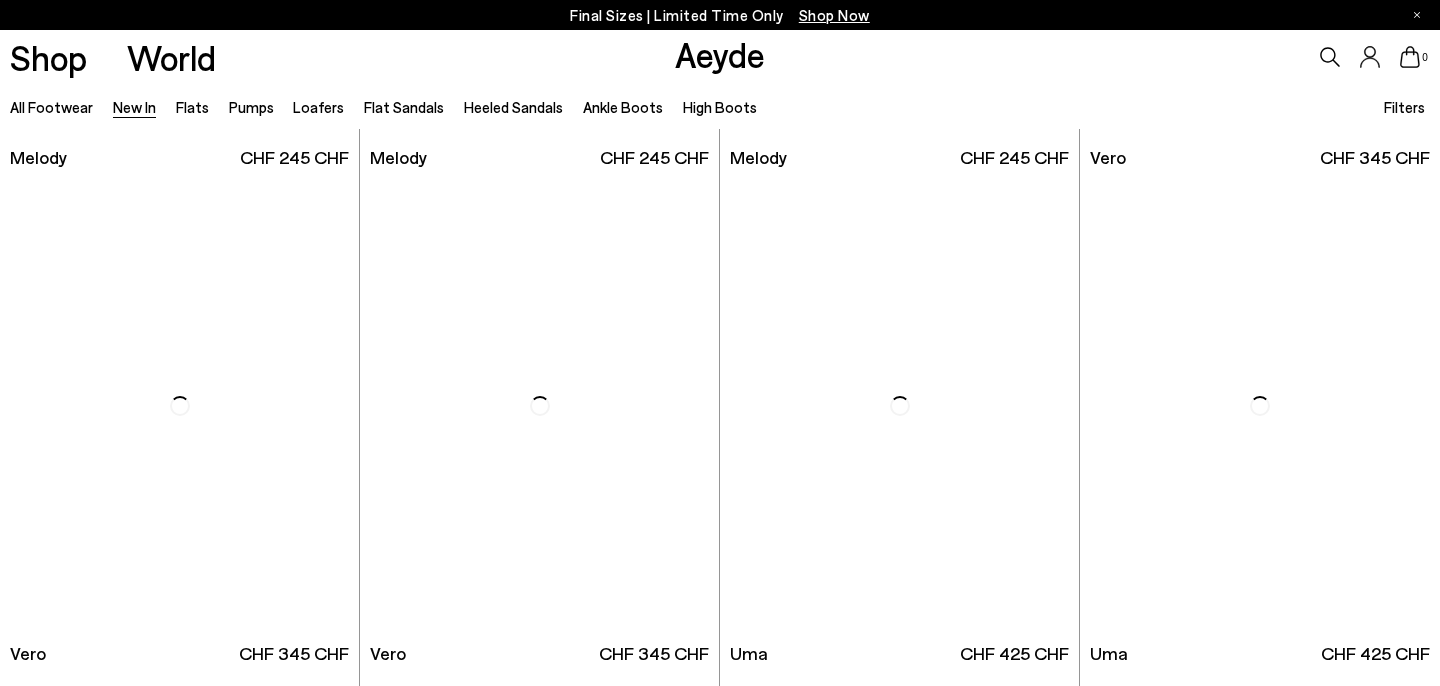 scroll, scrollTop: 12755, scrollLeft: 0, axis: vertical 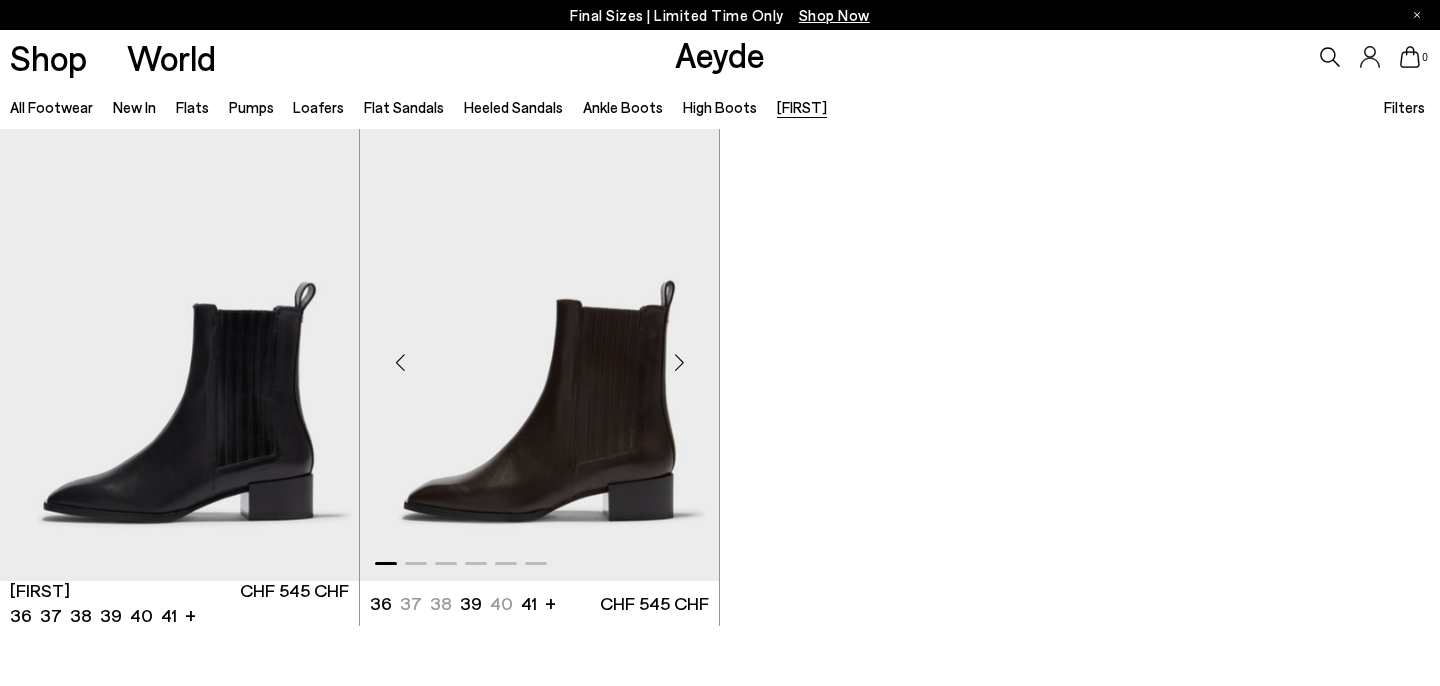 click at bounding box center [679, 363] 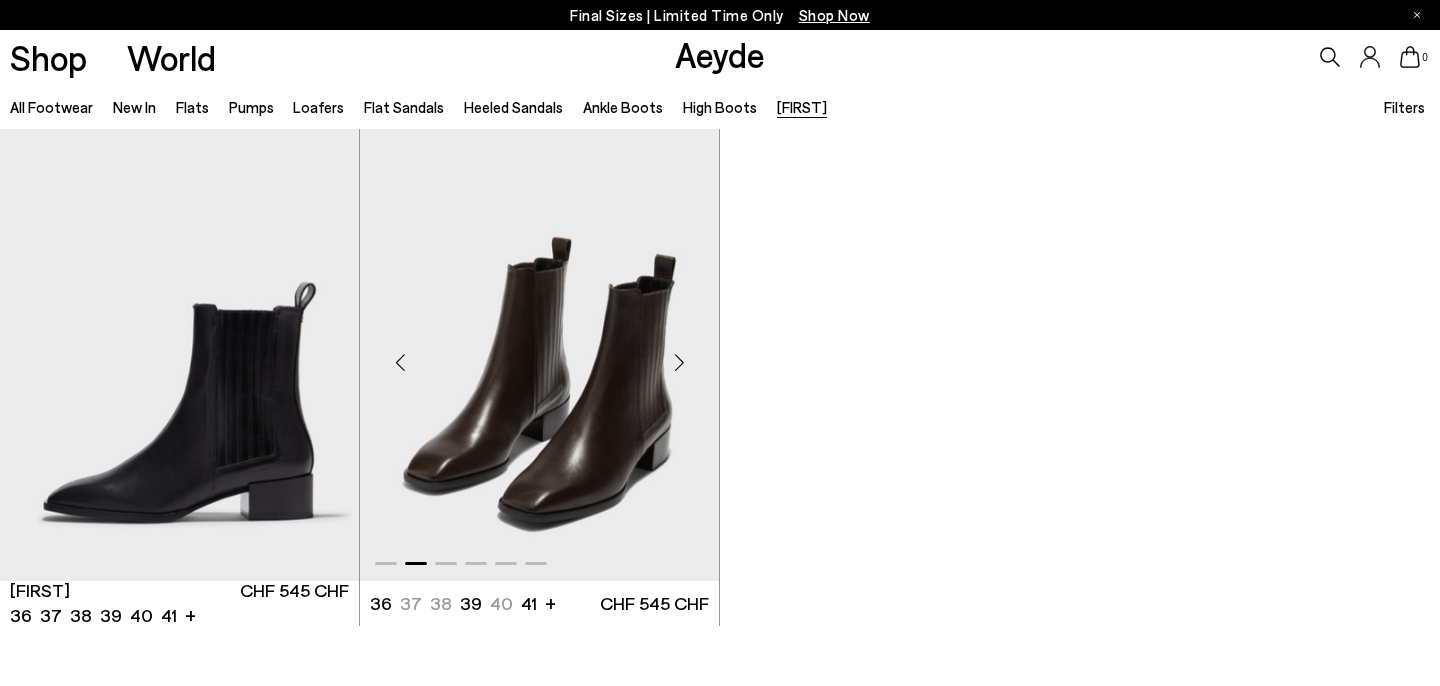 click at bounding box center [679, 363] 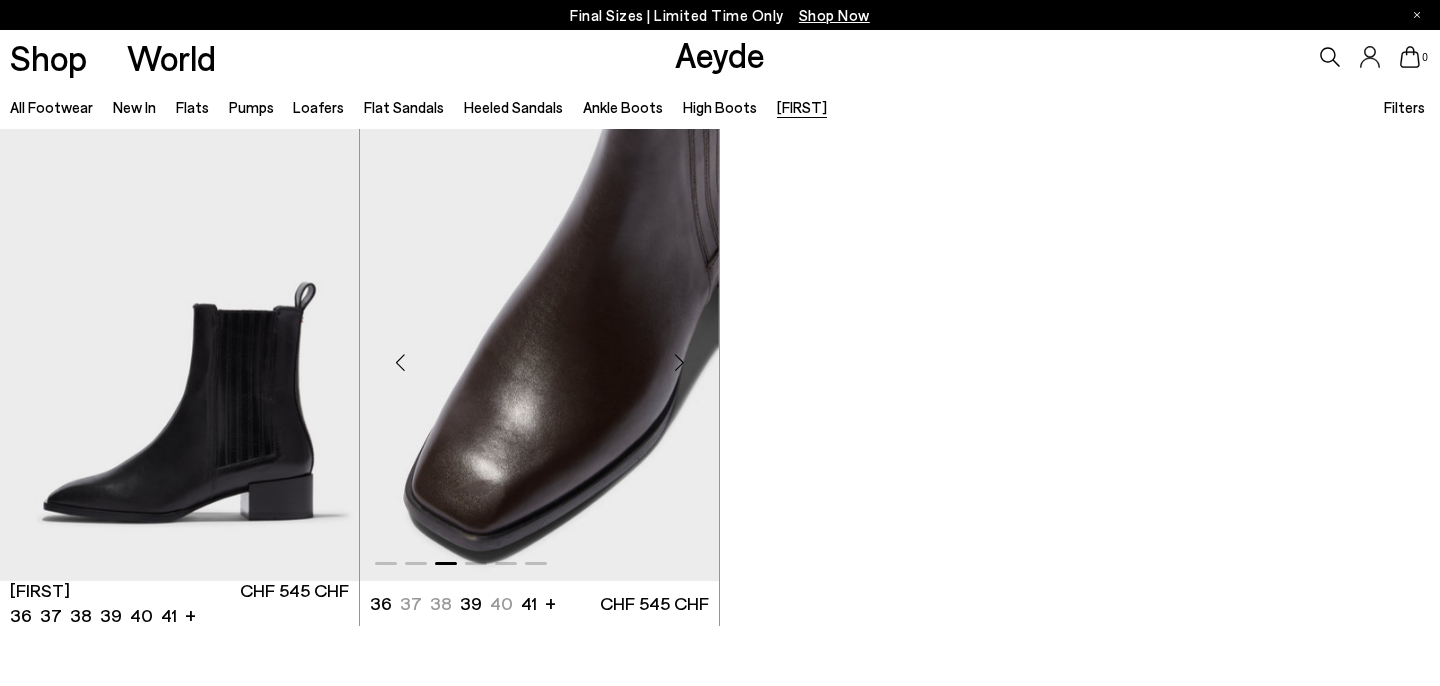 click at bounding box center [539, 354] 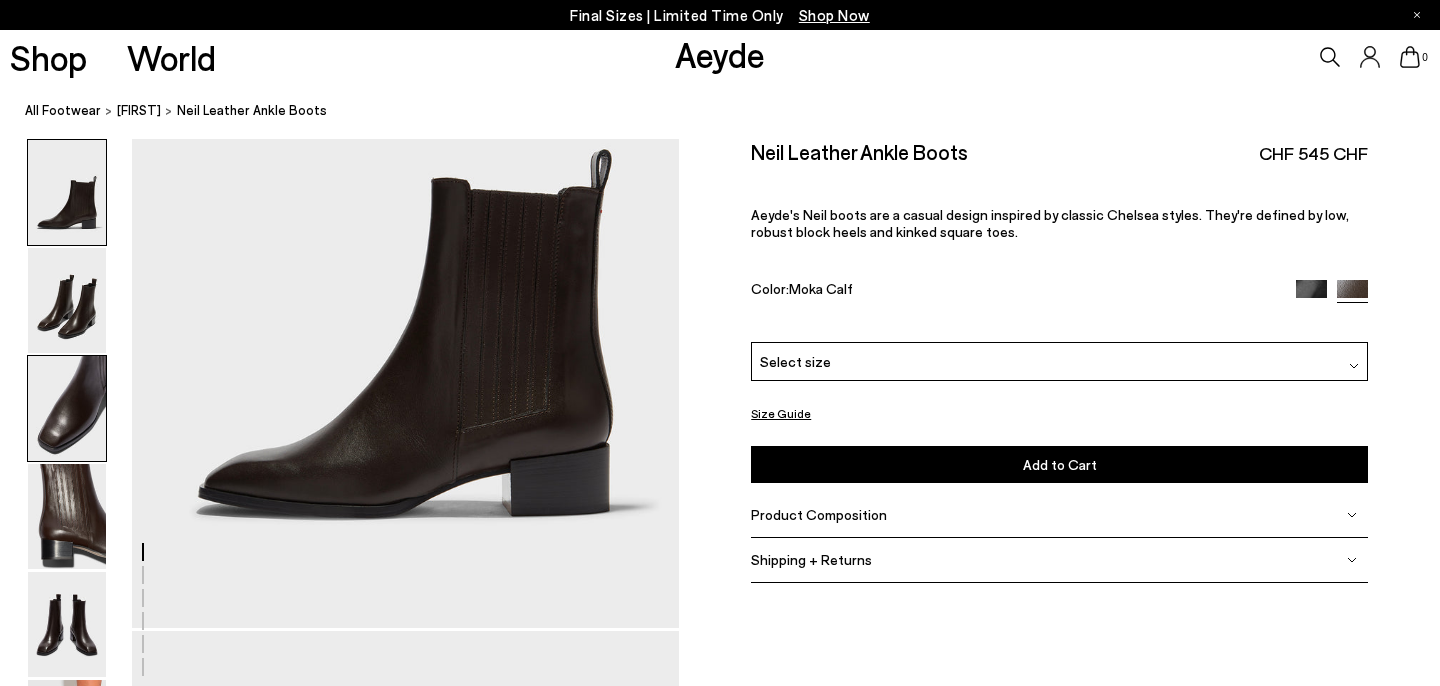click at bounding box center [67, 408] 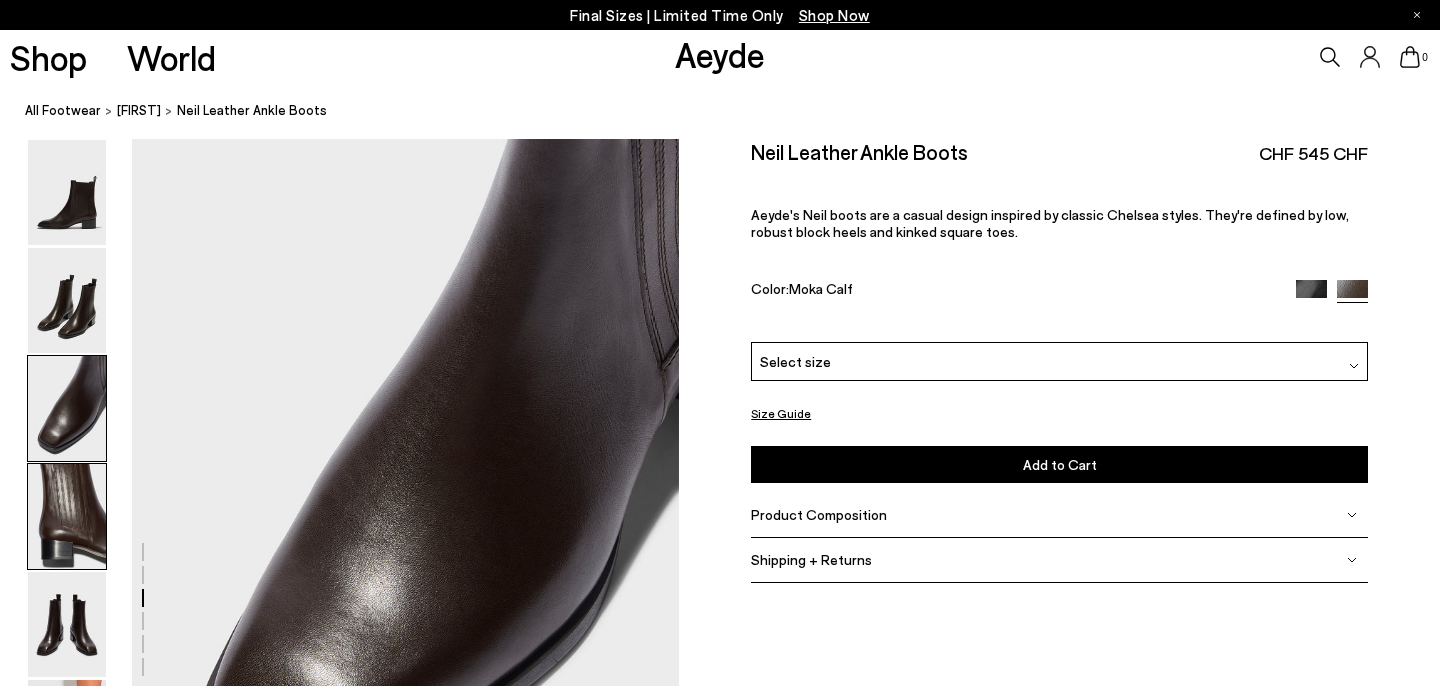 click at bounding box center (67, 516) 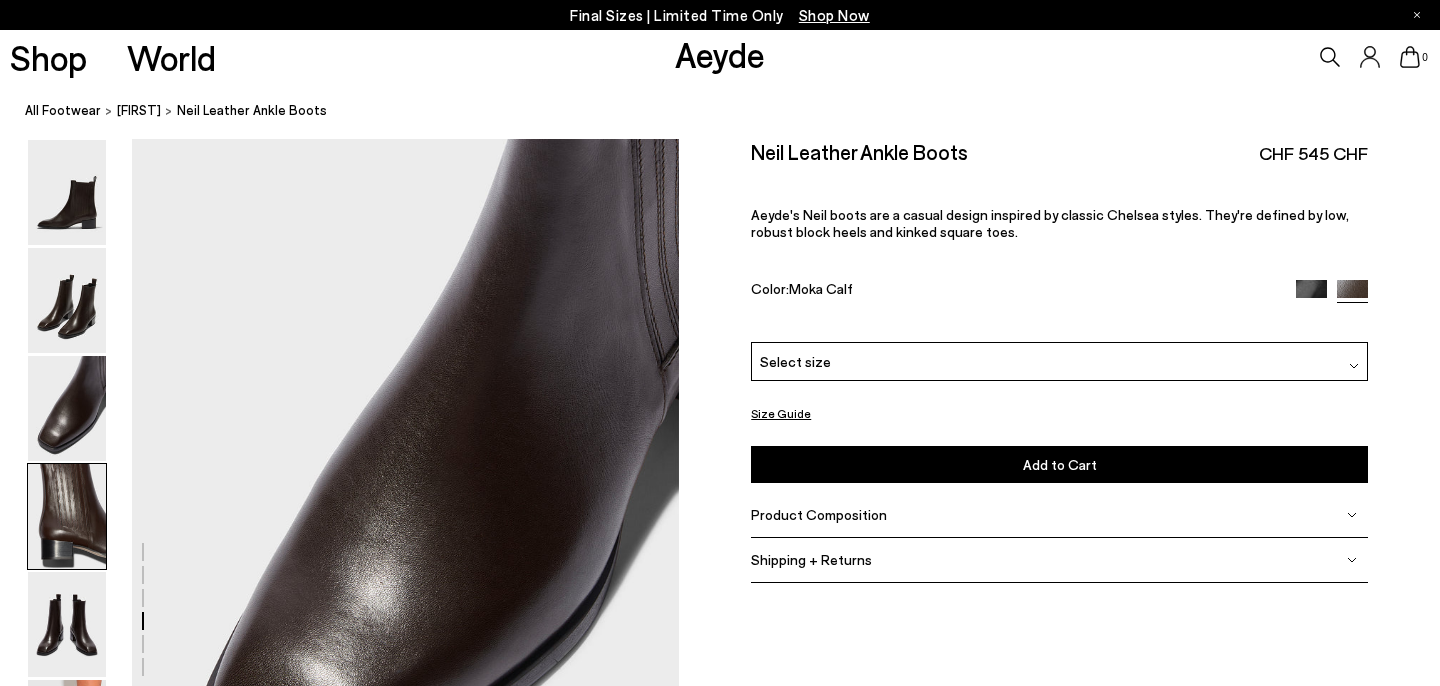 scroll, scrollTop: 2199, scrollLeft: 2, axis: both 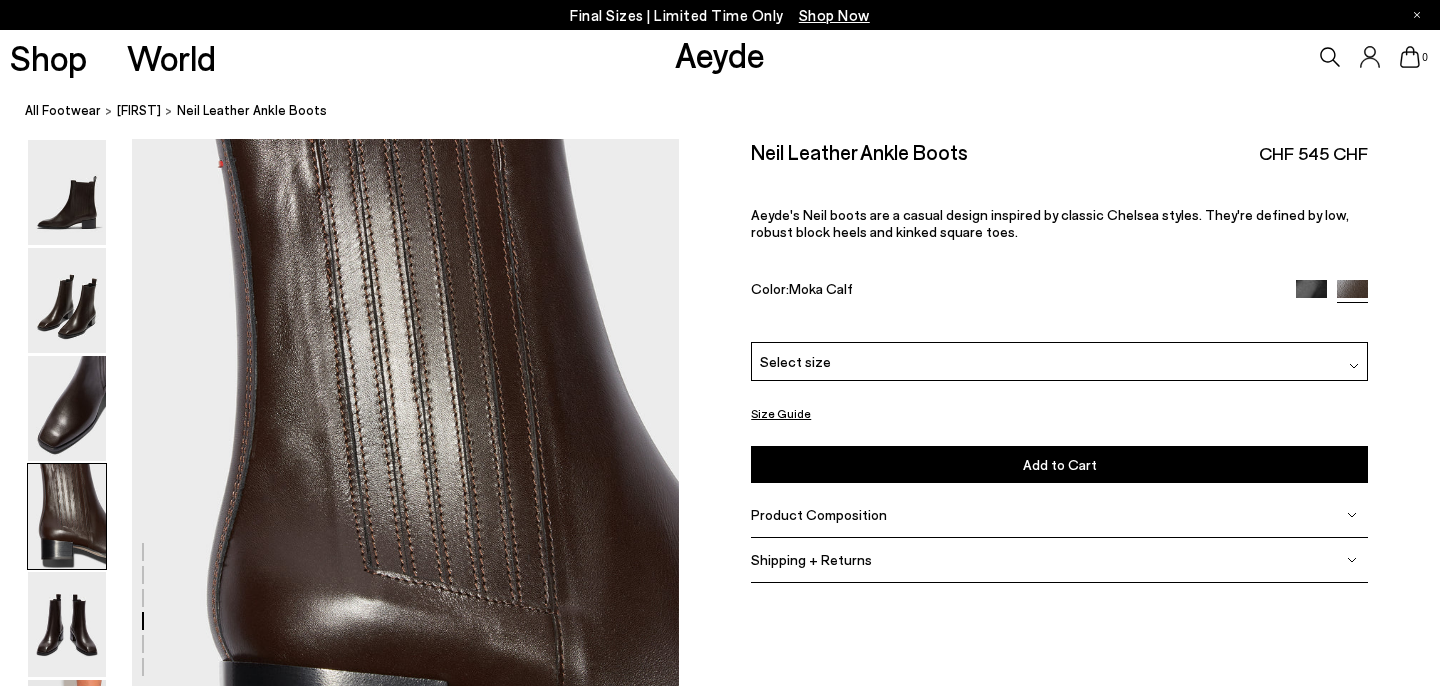 click on "Select size" at bounding box center (1059, 361) 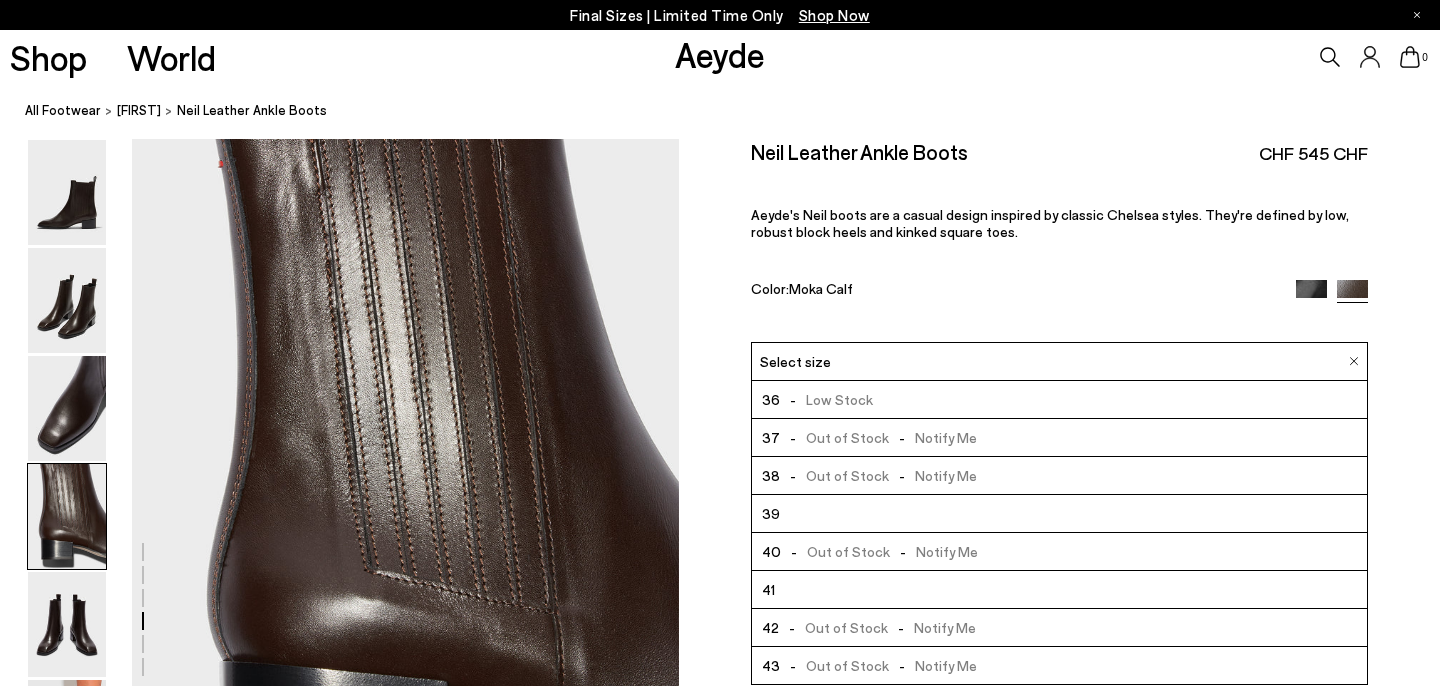 click on "36
- Low Stock" at bounding box center [1059, 400] 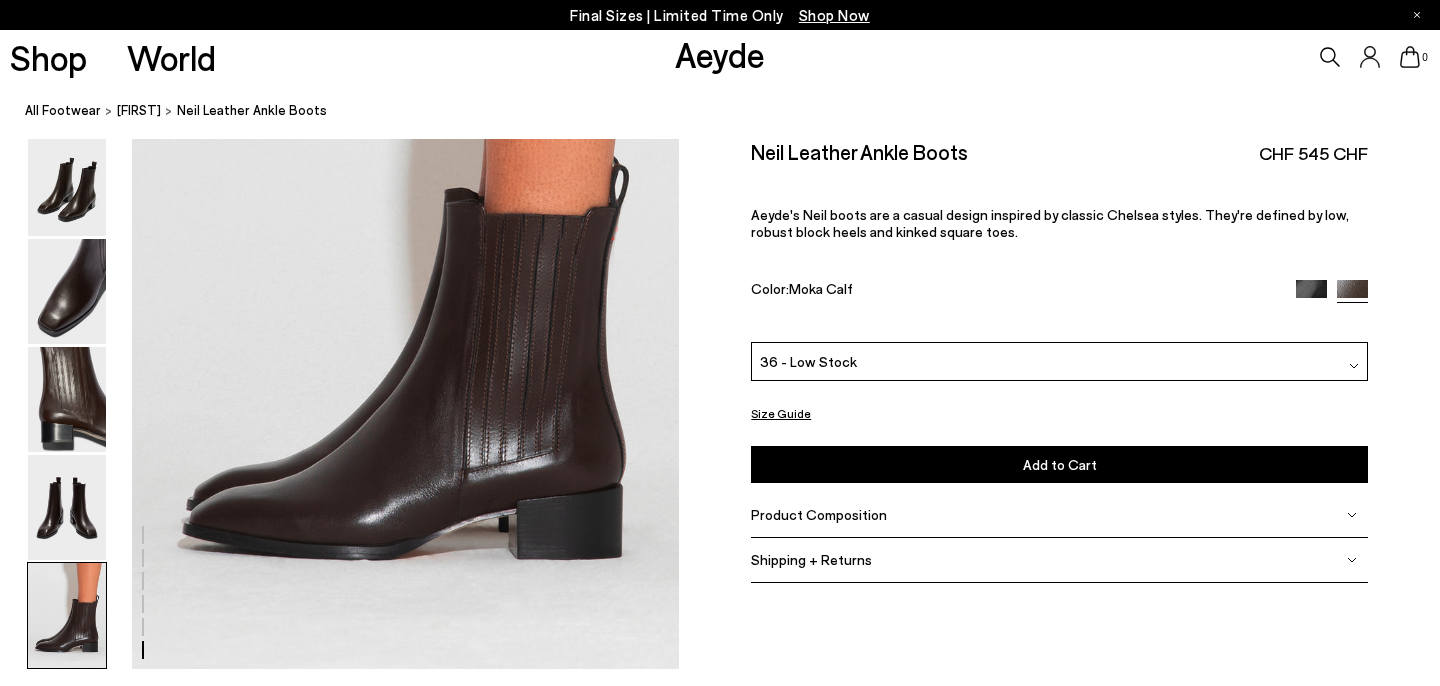 scroll, scrollTop: 3865, scrollLeft: 2, axis: both 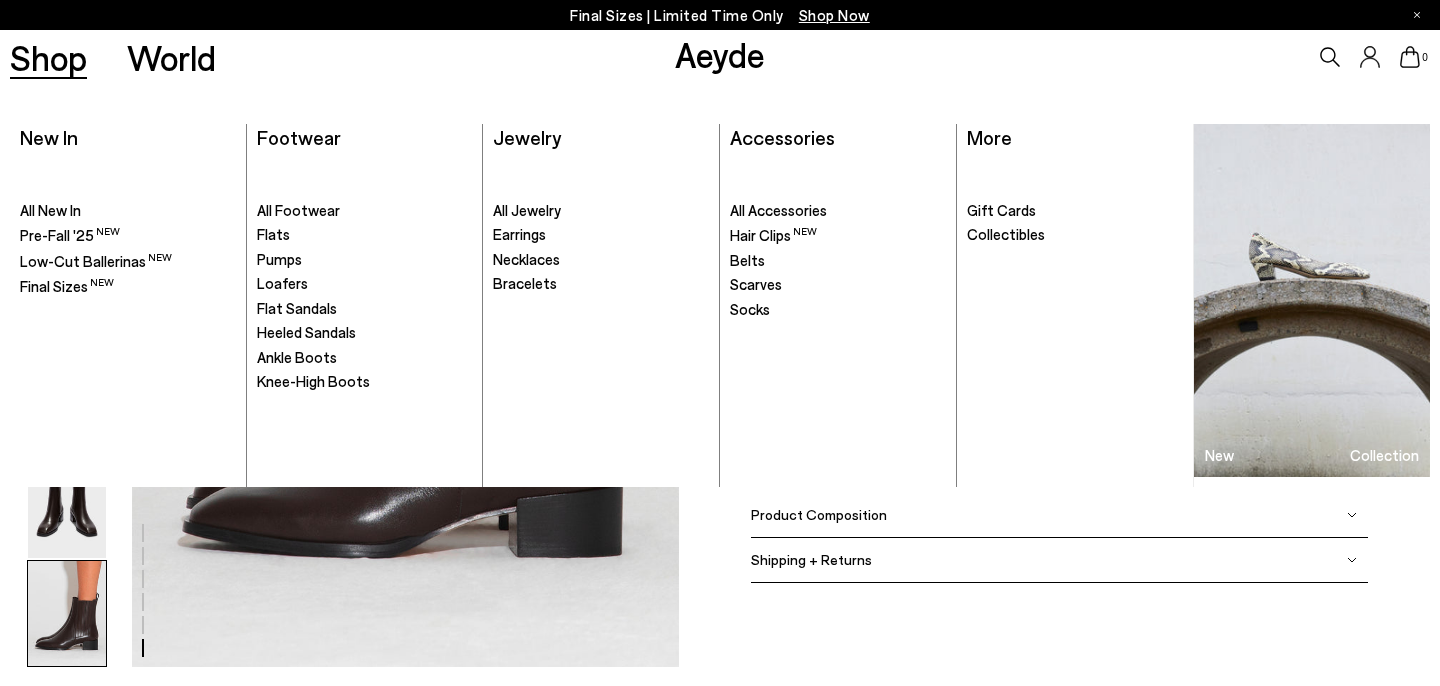 click on "Shop" at bounding box center (48, 57) 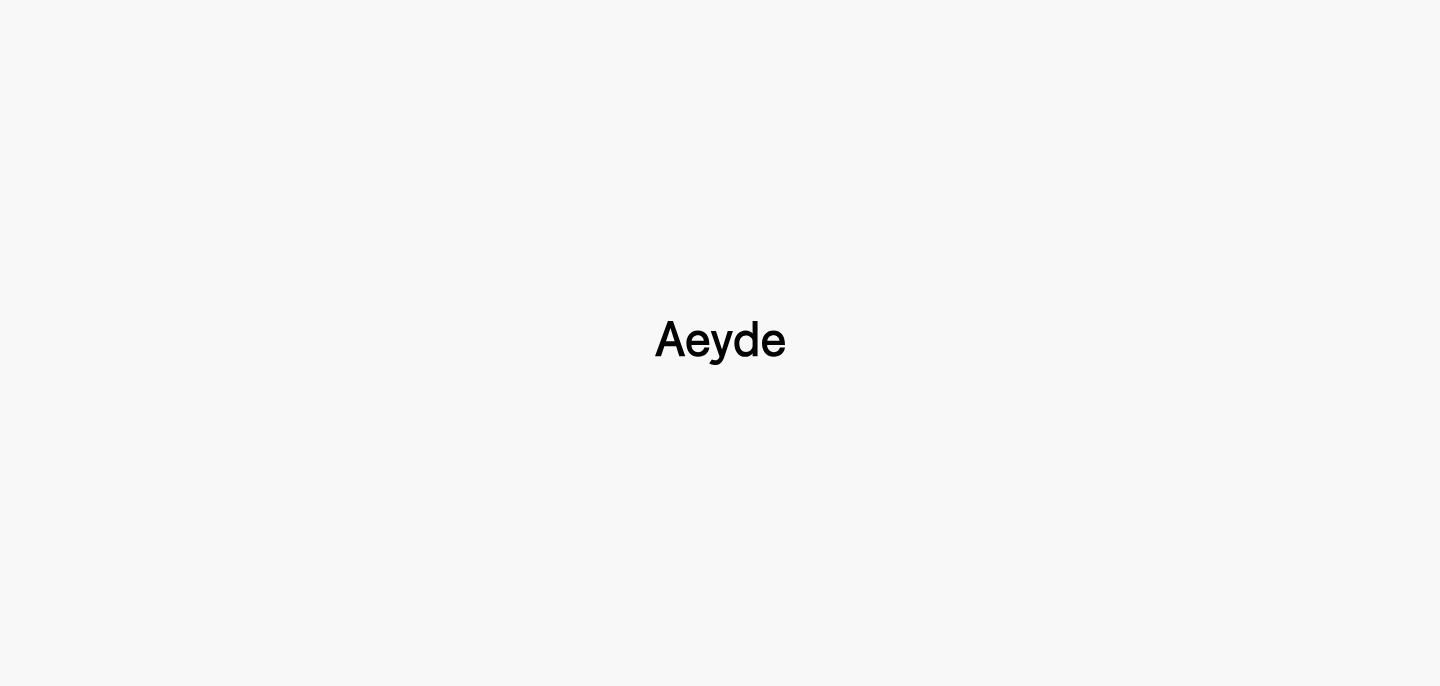 scroll, scrollTop: 0, scrollLeft: 0, axis: both 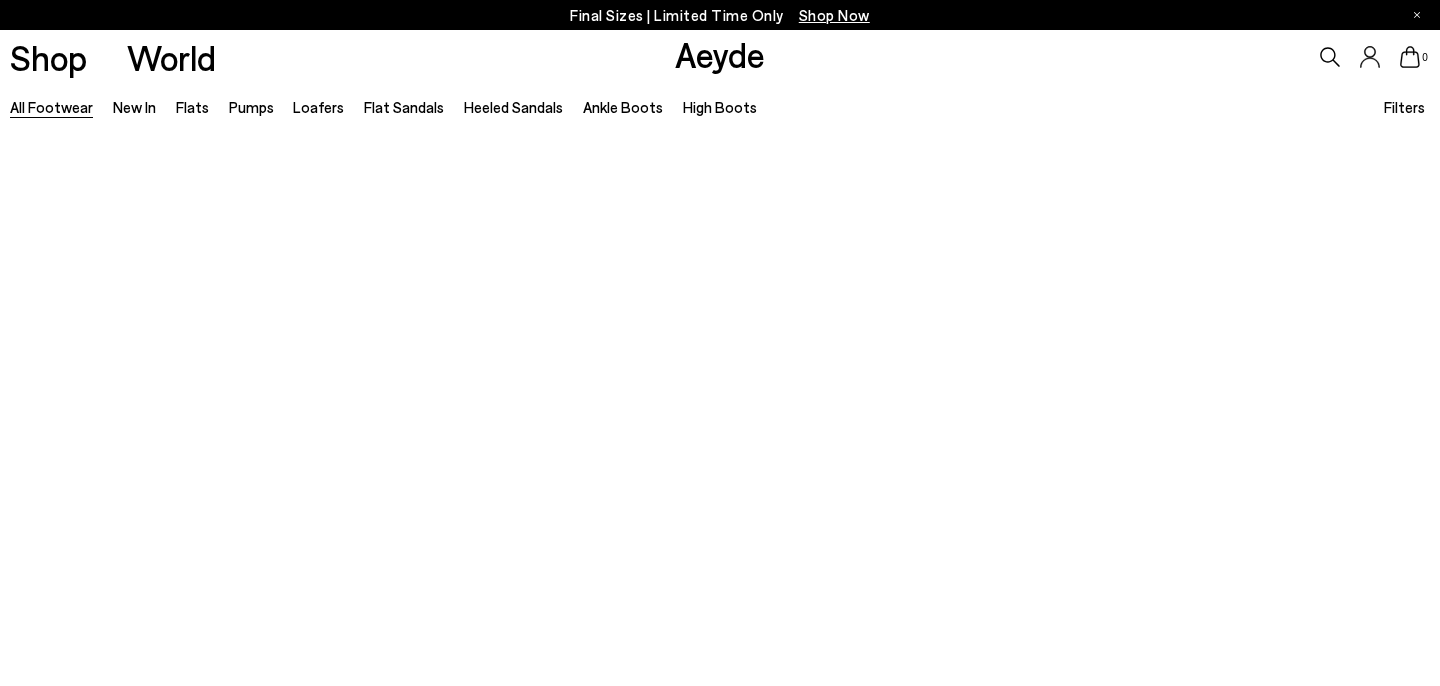 type 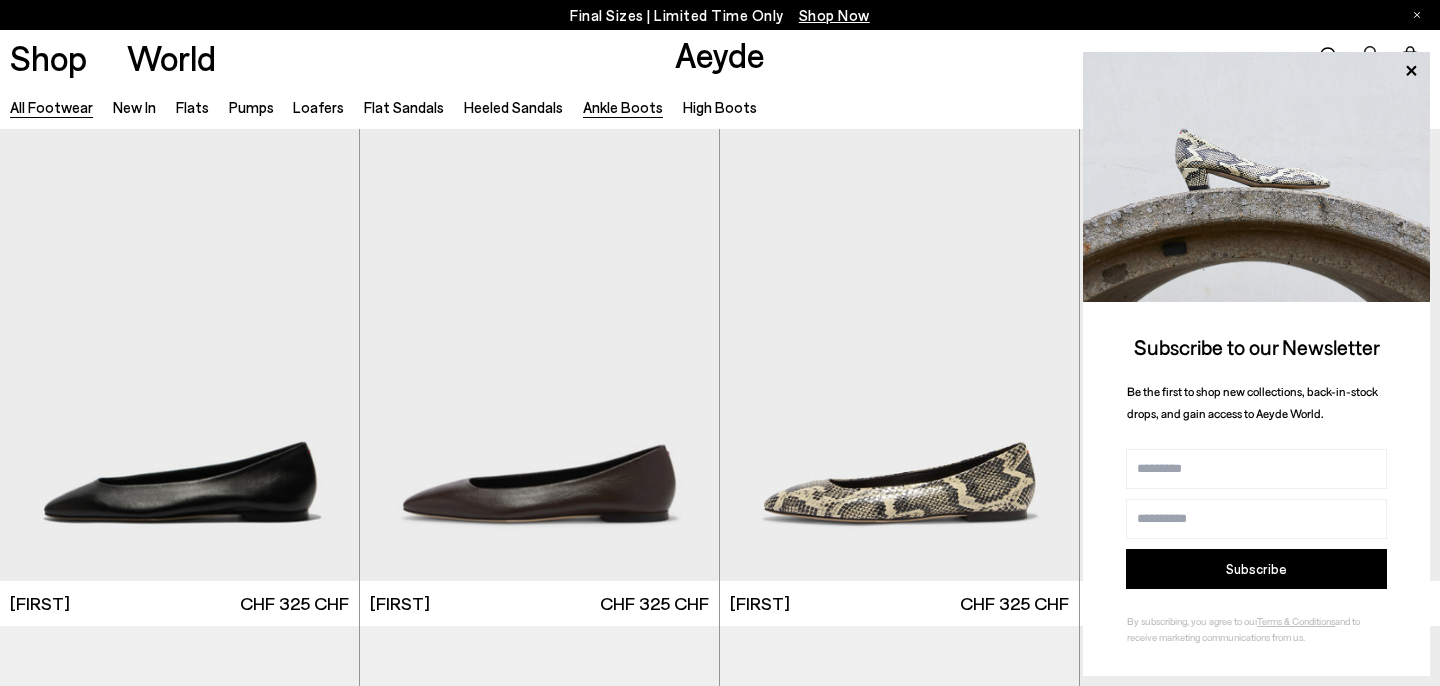 click on "Ankle Boots" at bounding box center (623, 107) 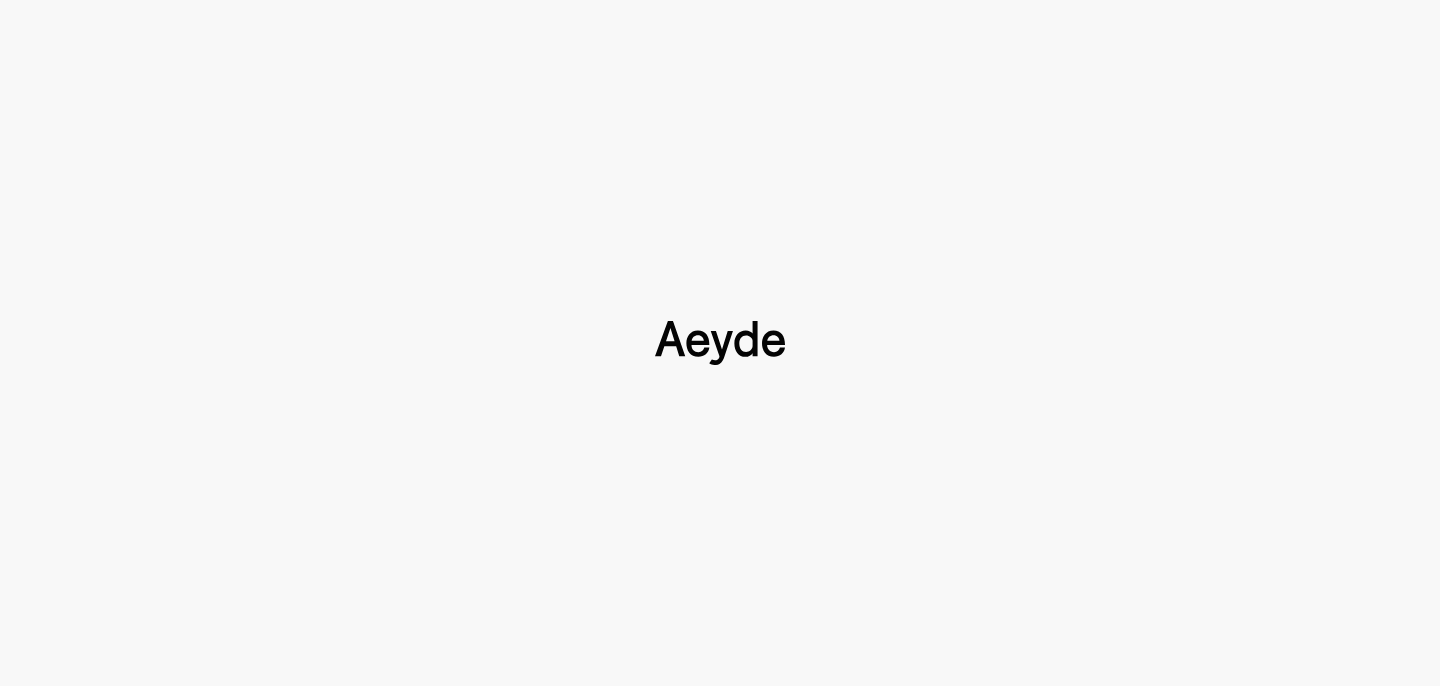 scroll, scrollTop: 0, scrollLeft: 0, axis: both 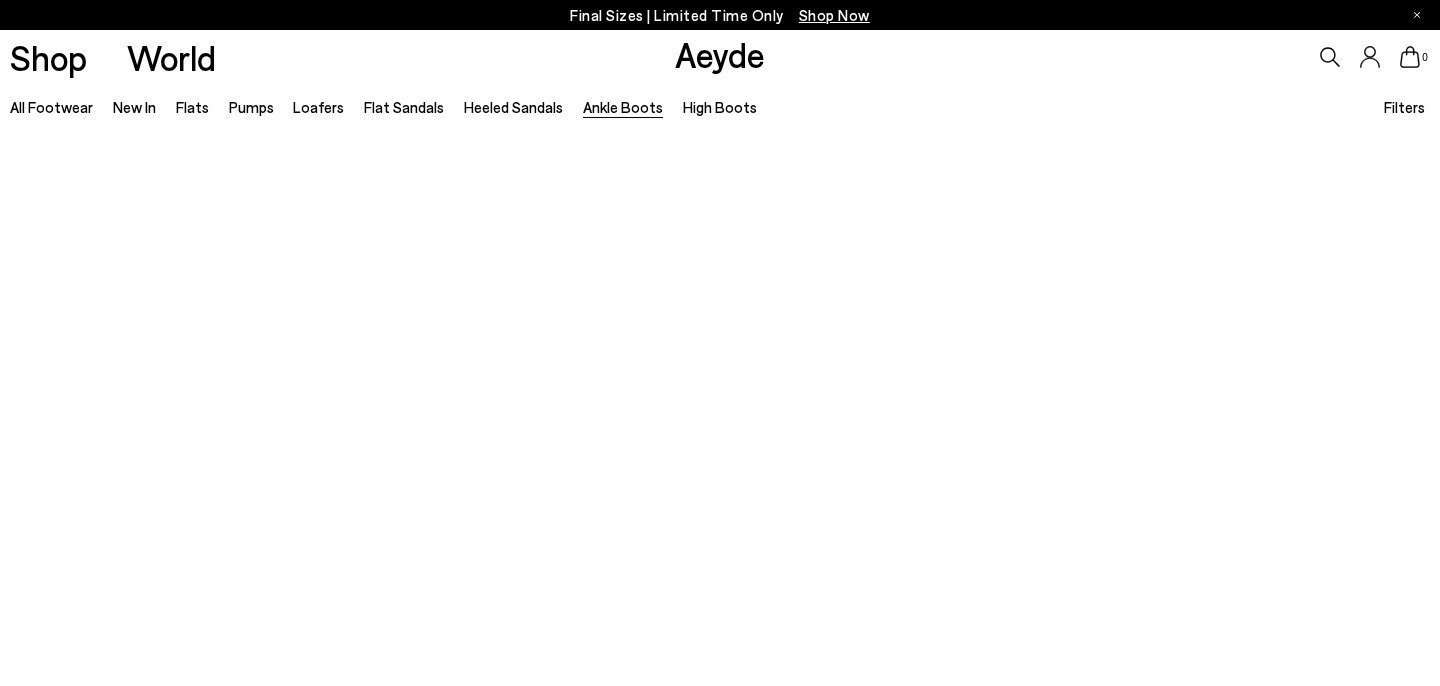 type 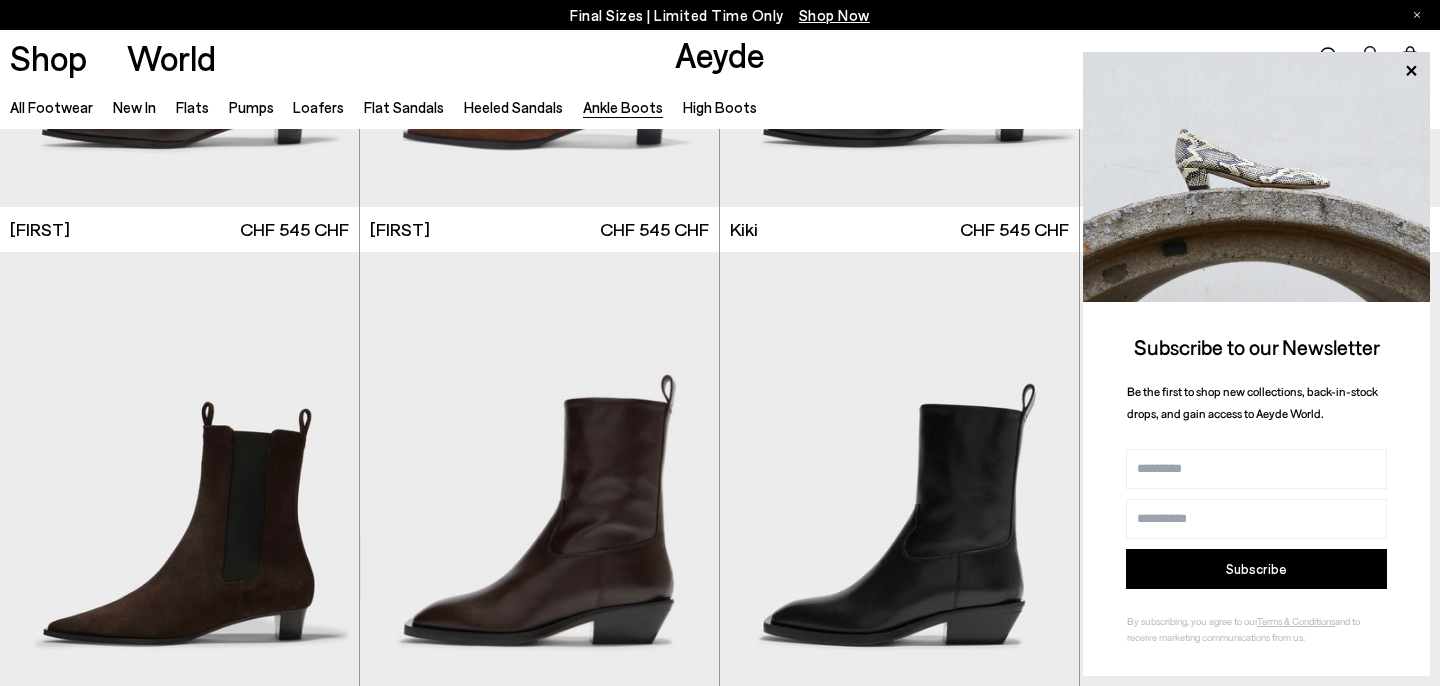 scroll, scrollTop: 2839, scrollLeft: 0, axis: vertical 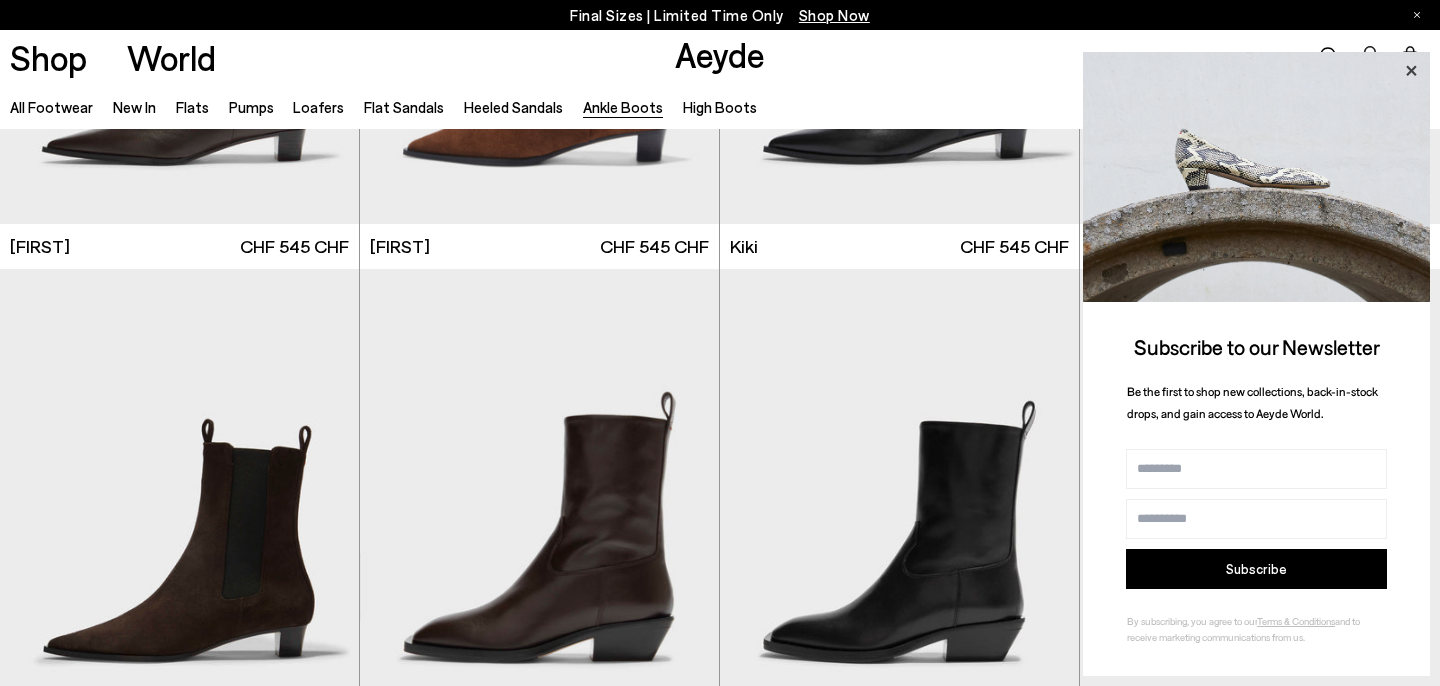 click 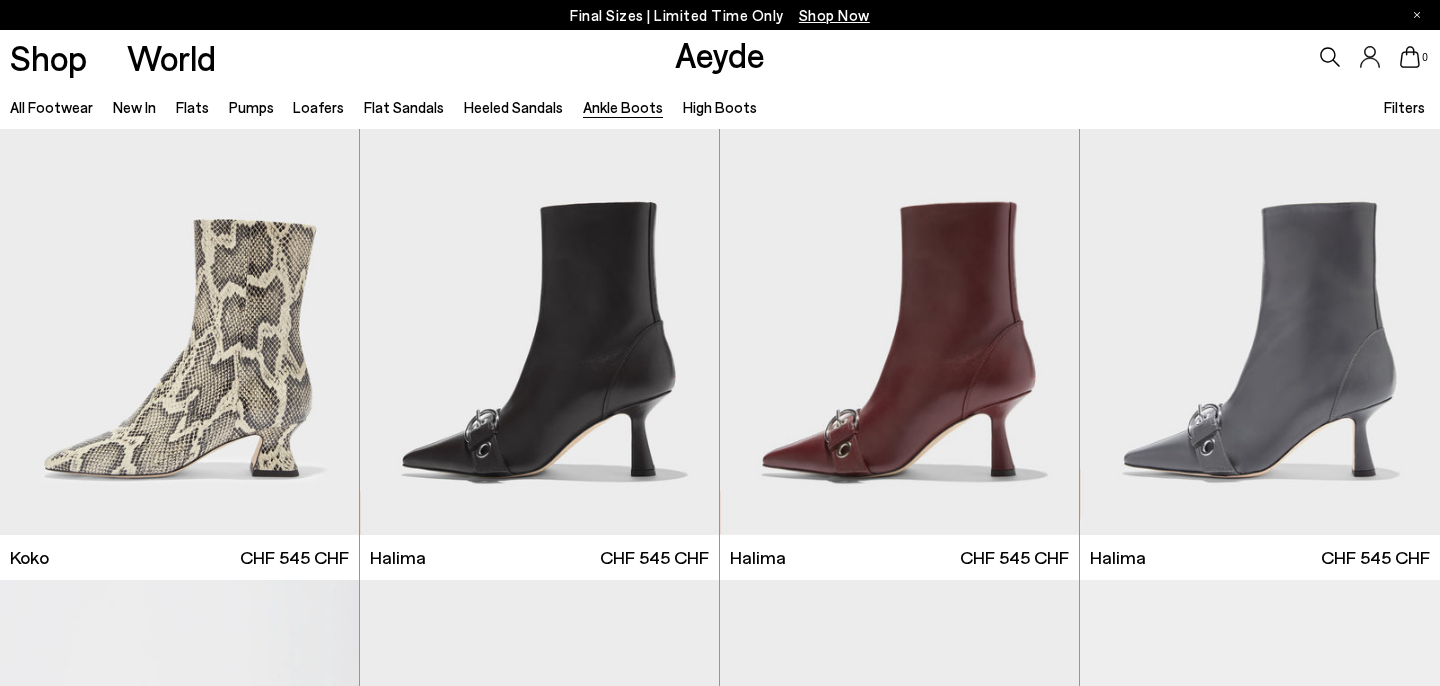 scroll, scrollTop: 530, scrollLeft: 0, axis: vertical 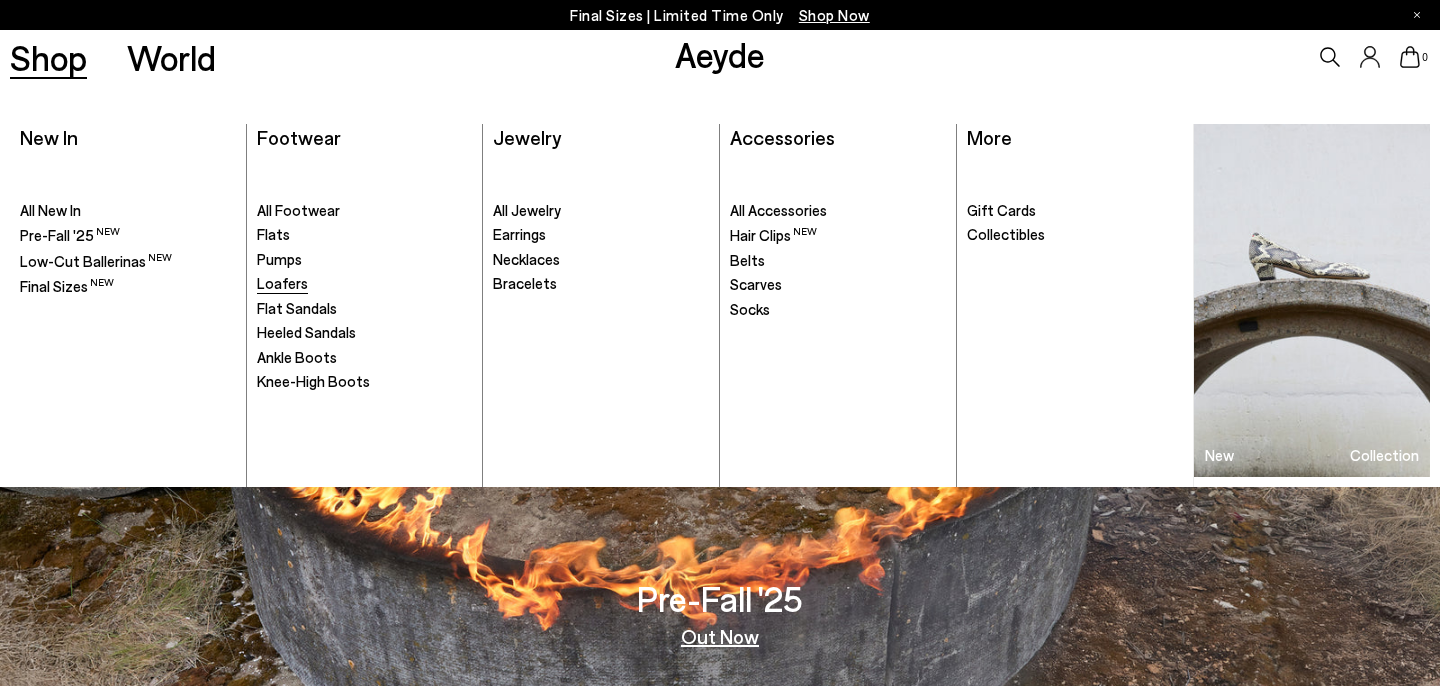 click on "Loafers" at bounding box center (282, 283) 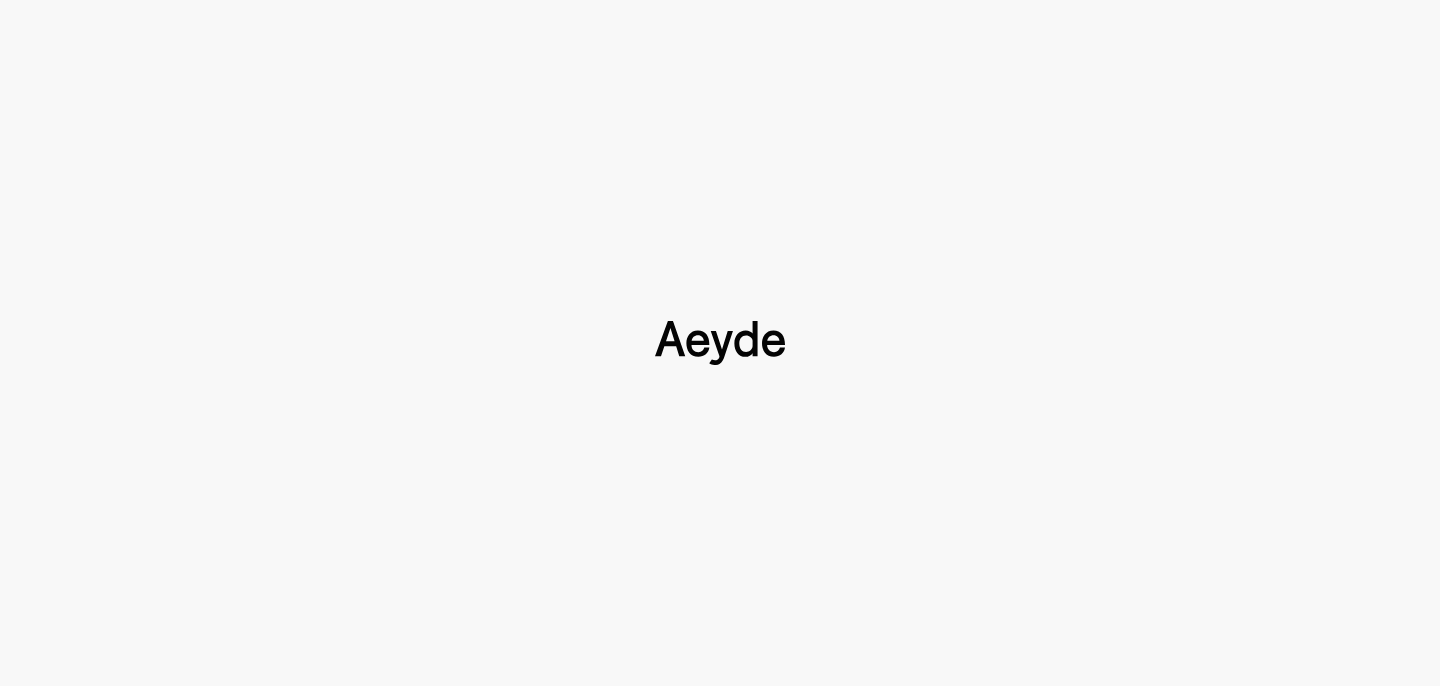 scroll, scrollTop: 0, scrollLeft: 0, axis: both 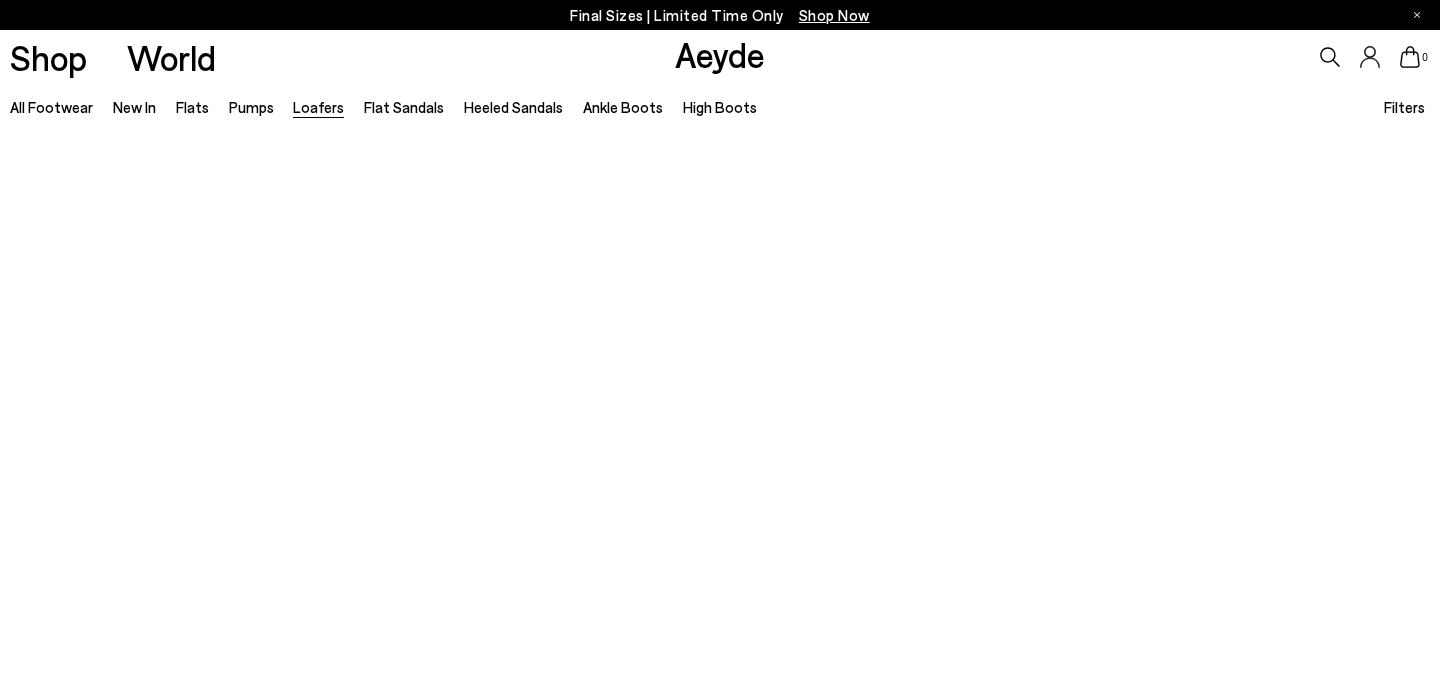 type 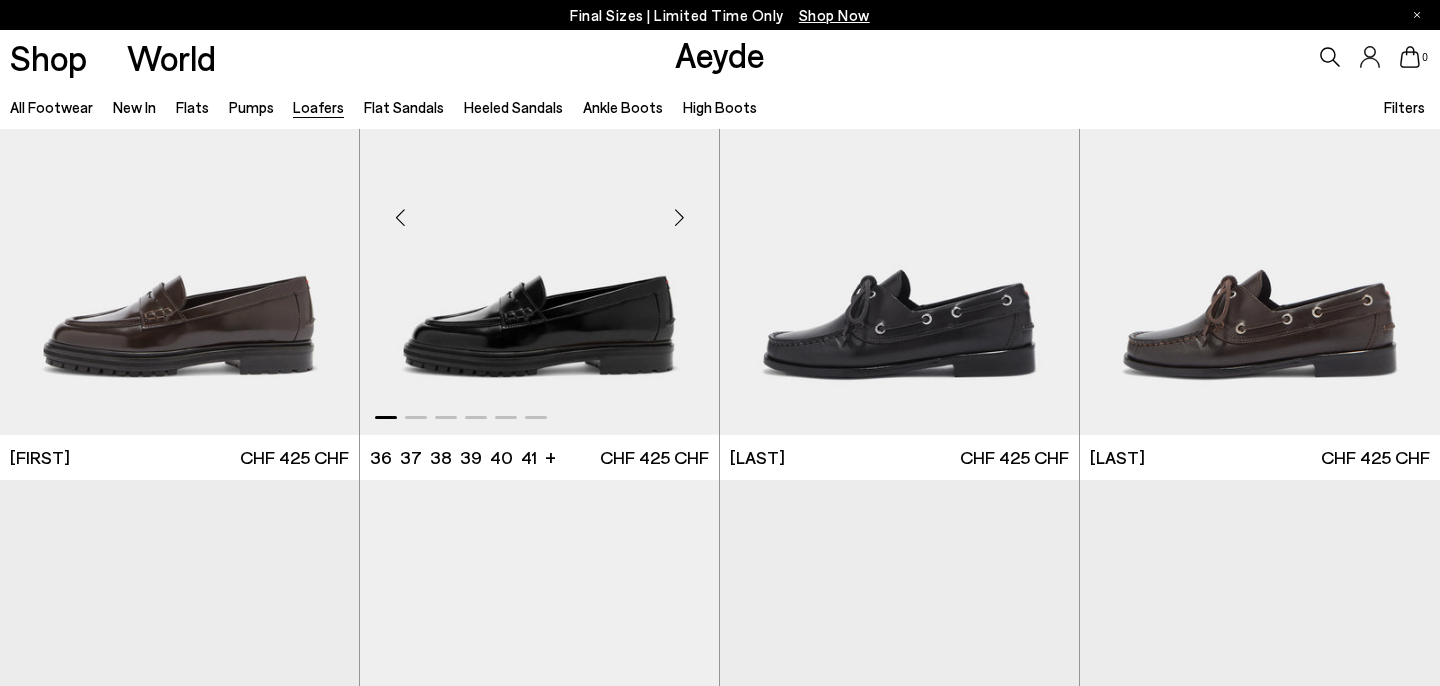 scroll, scrollTop: 654, scrollLeft: 0, axis: vertical 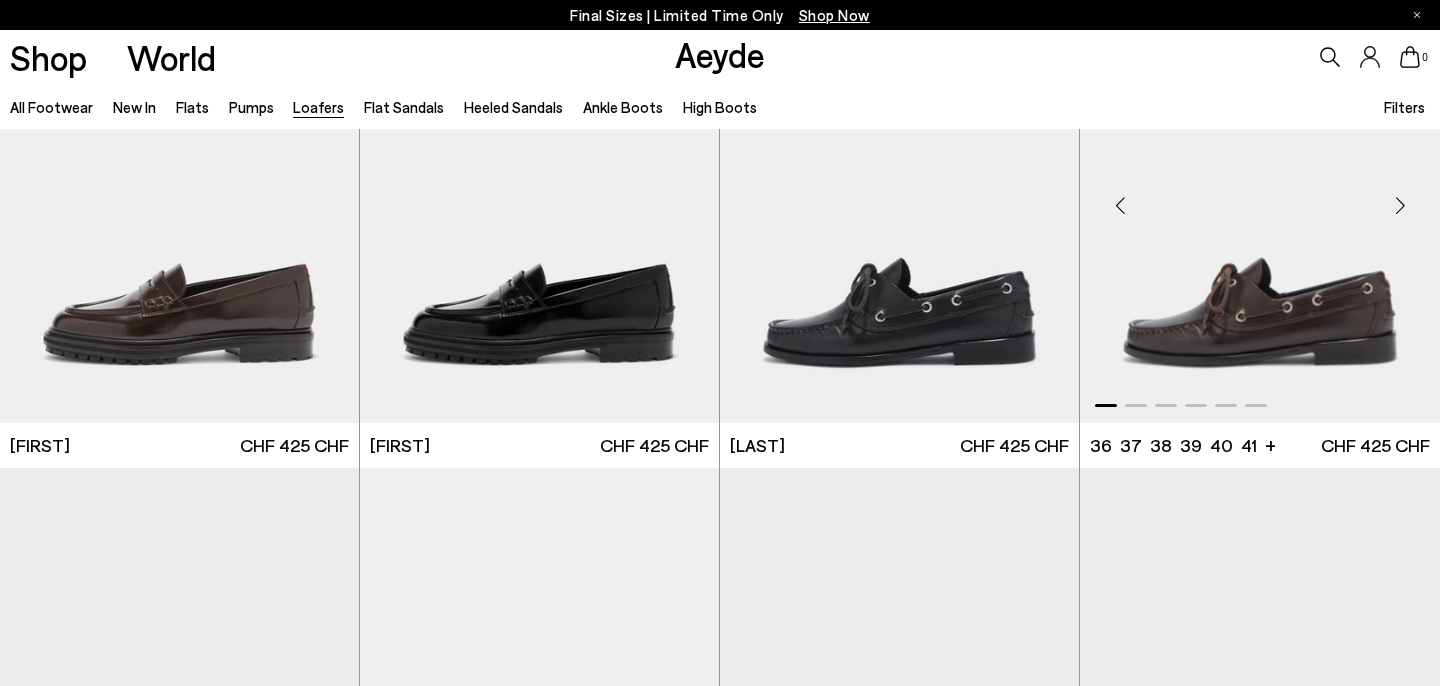 click at bounding box center [1260, 197] 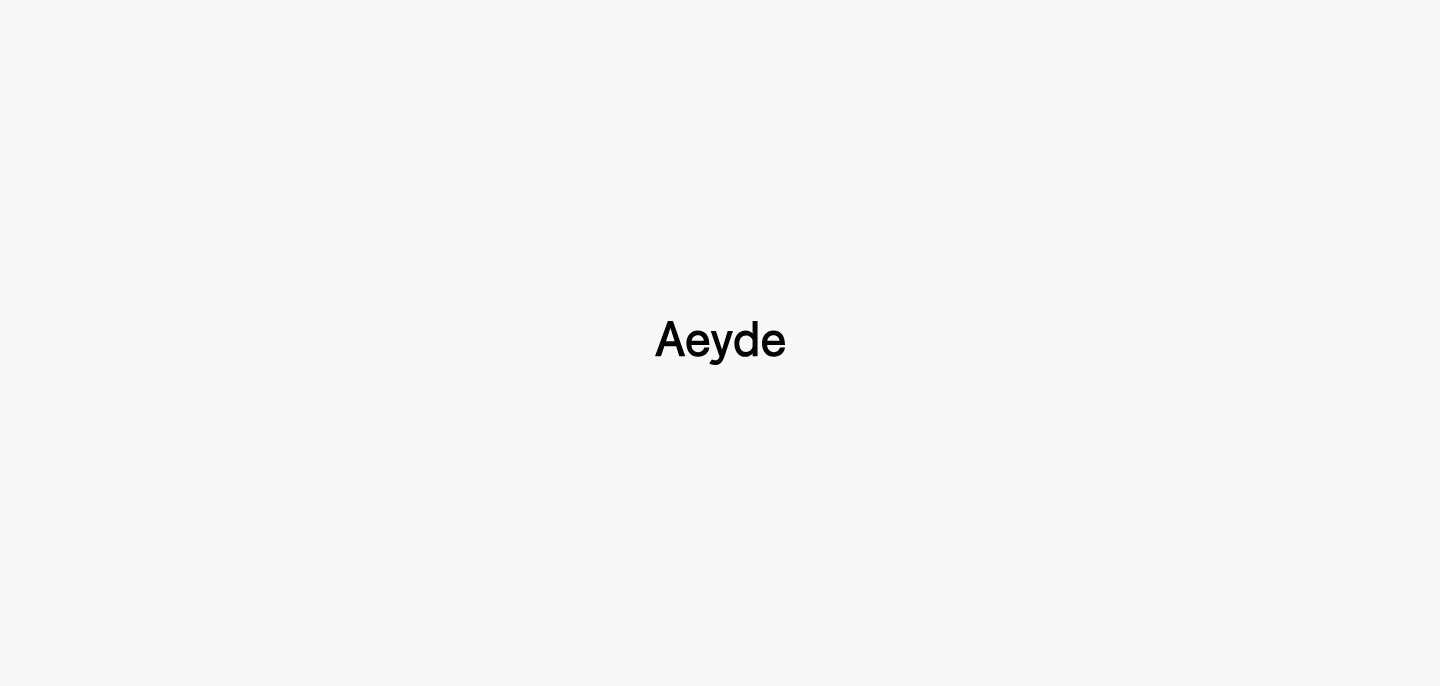 type 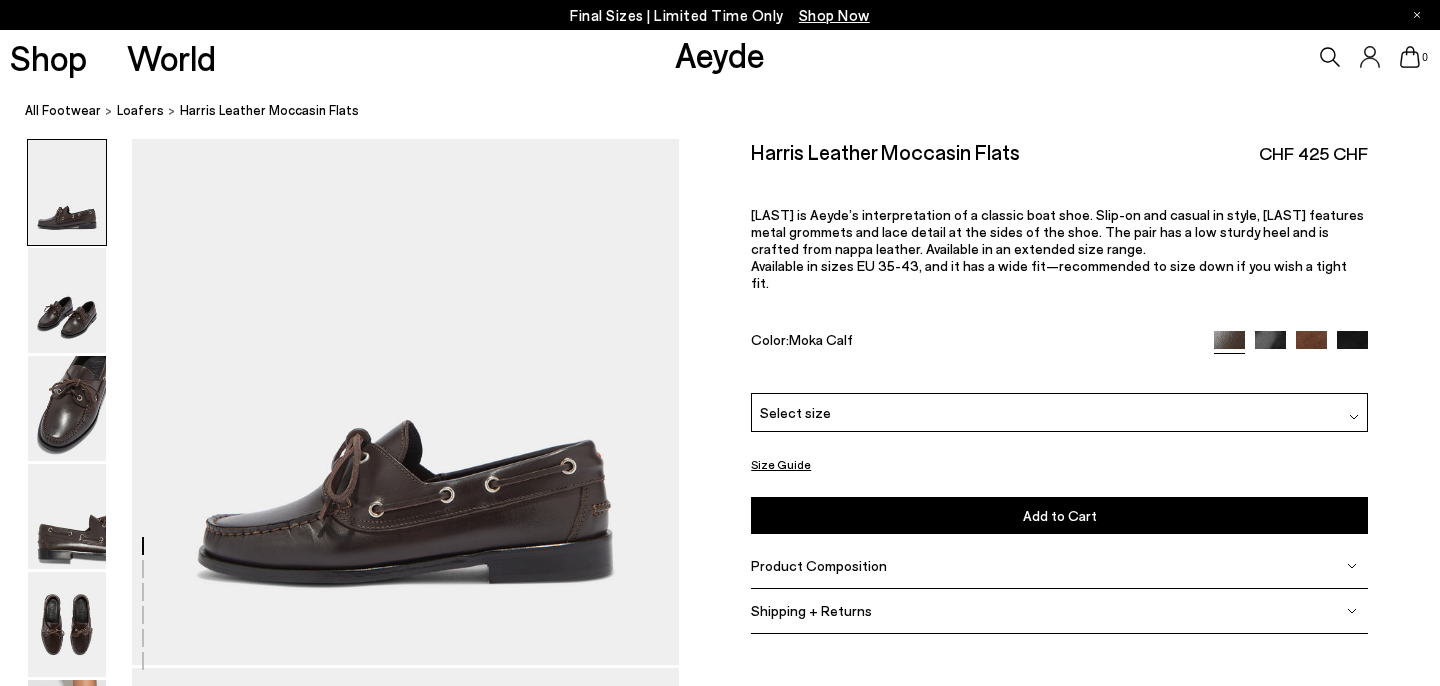 scroll, scrollTop: 23, scrollLeft: 0, axis: vertical 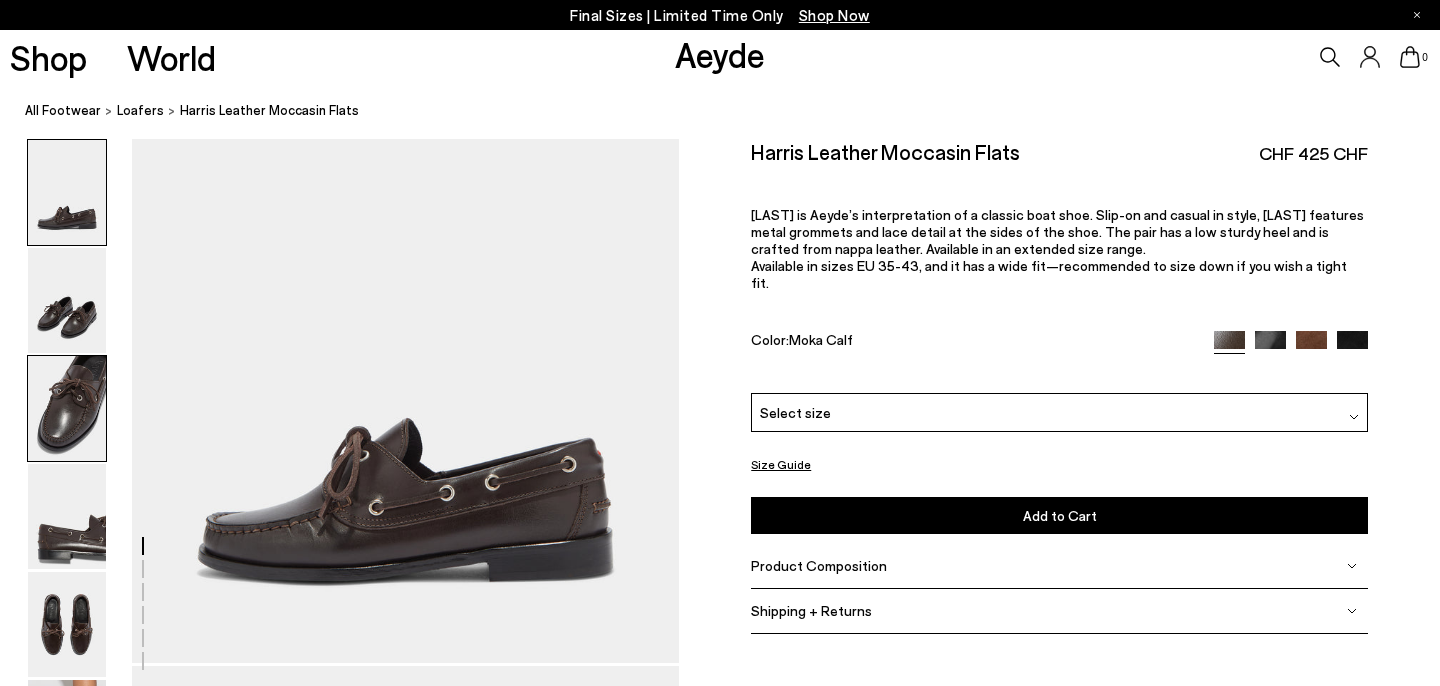 click at bounding box center [67, 408] 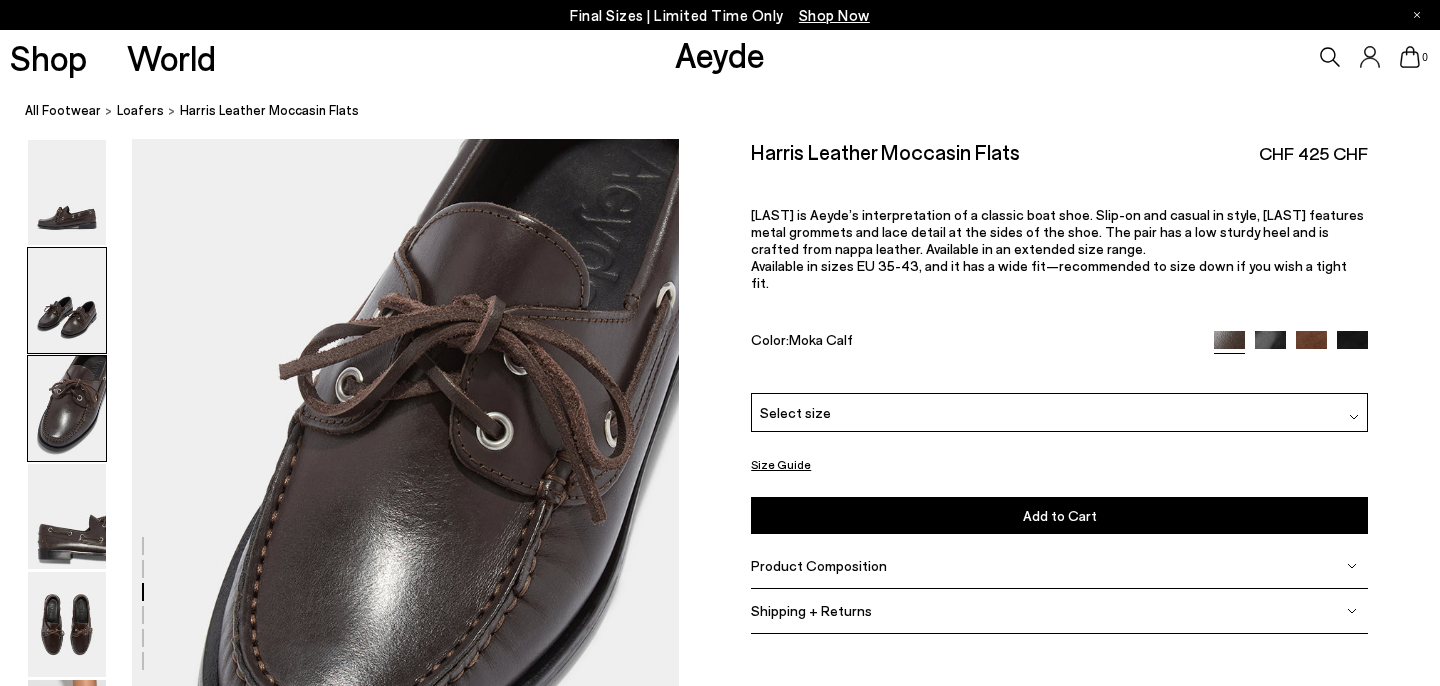 click at bounding box center [67, 300] 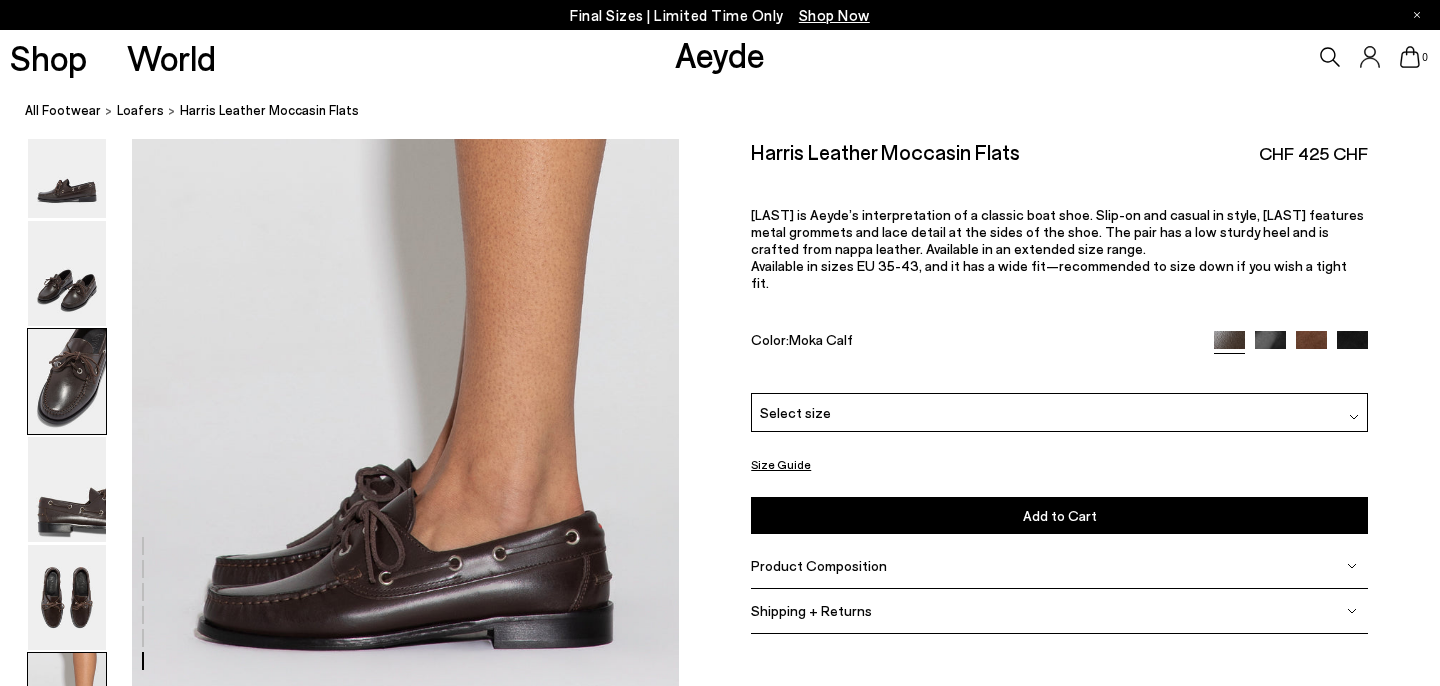 scroll, scrollTop: 3751, scrollLeft: 3, axis: both 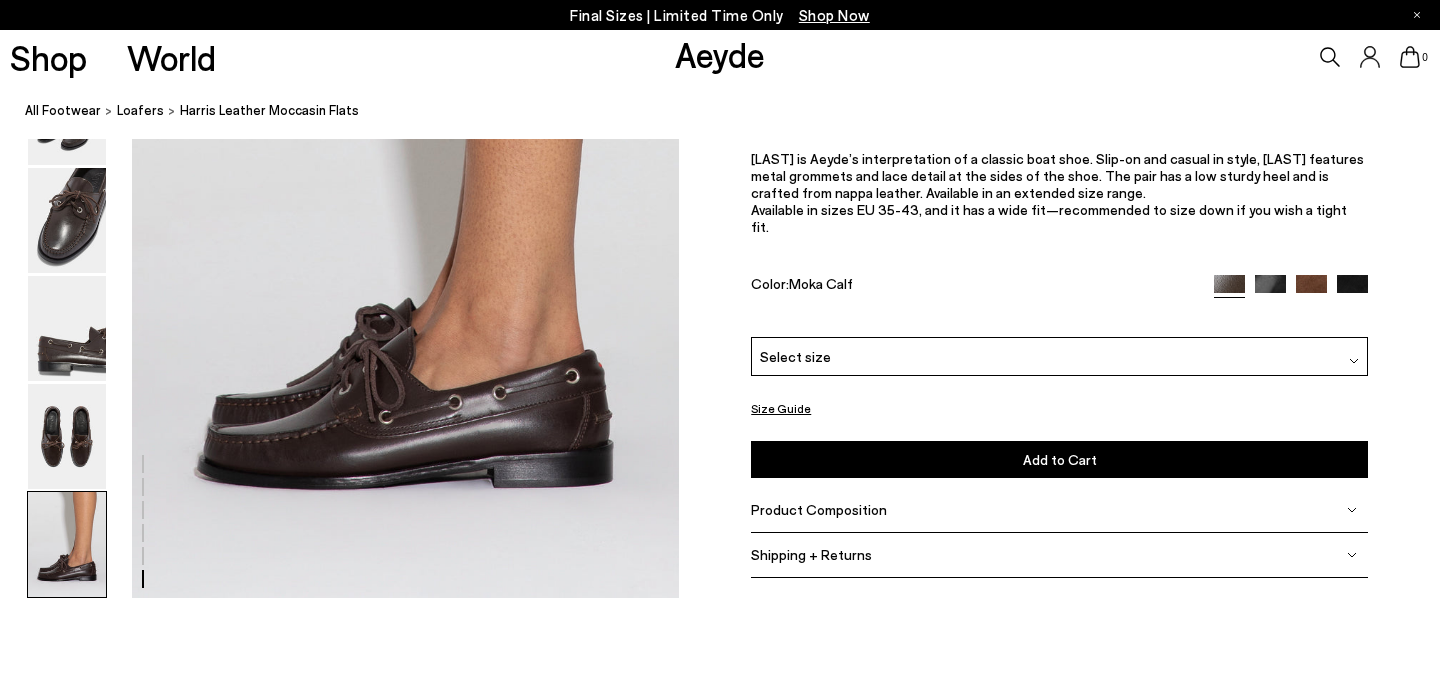 click at bounding box center [1270, 289] 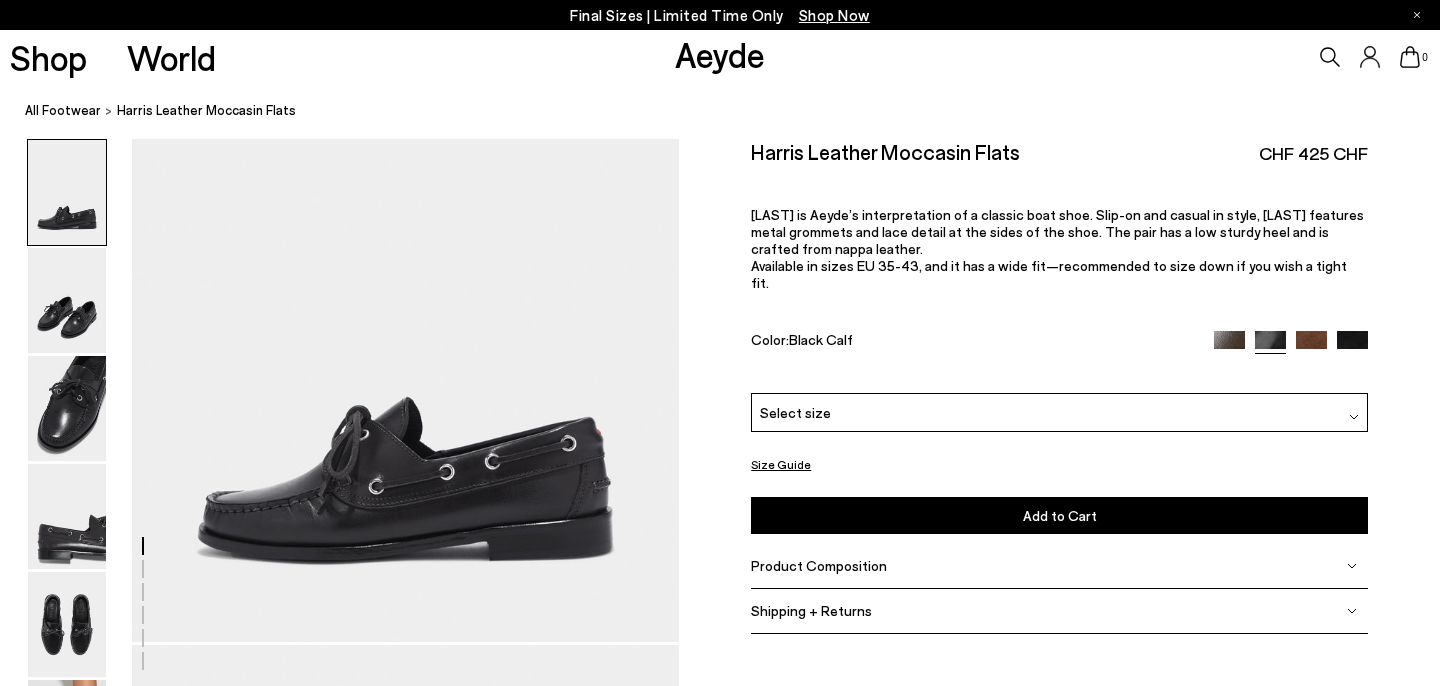 scroll, scrollTop: 118, scrollLeft: 0, axis: vertical 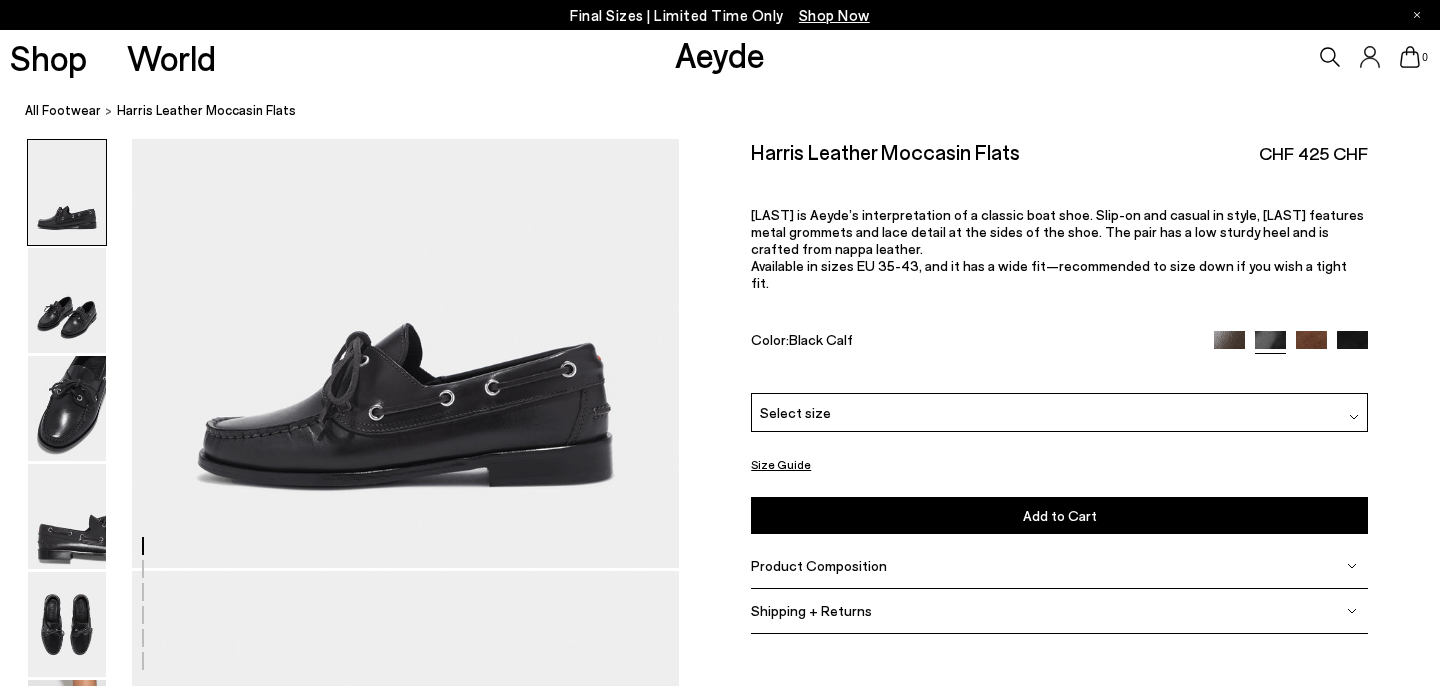 click on "Final Sizes | Limited Time Only
Shop Now" at bounding box center (720, 15) 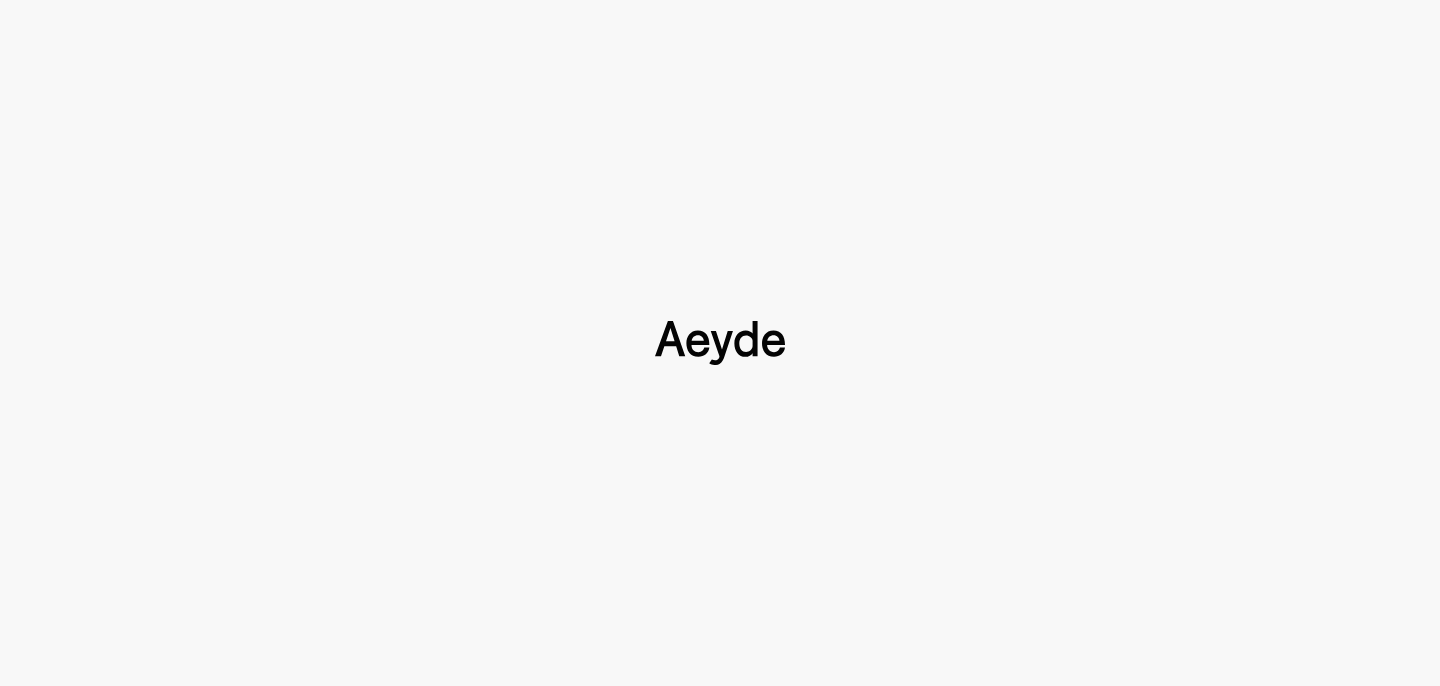 scroll, scrollTop: 0, scrollLeft: 0, axis: both 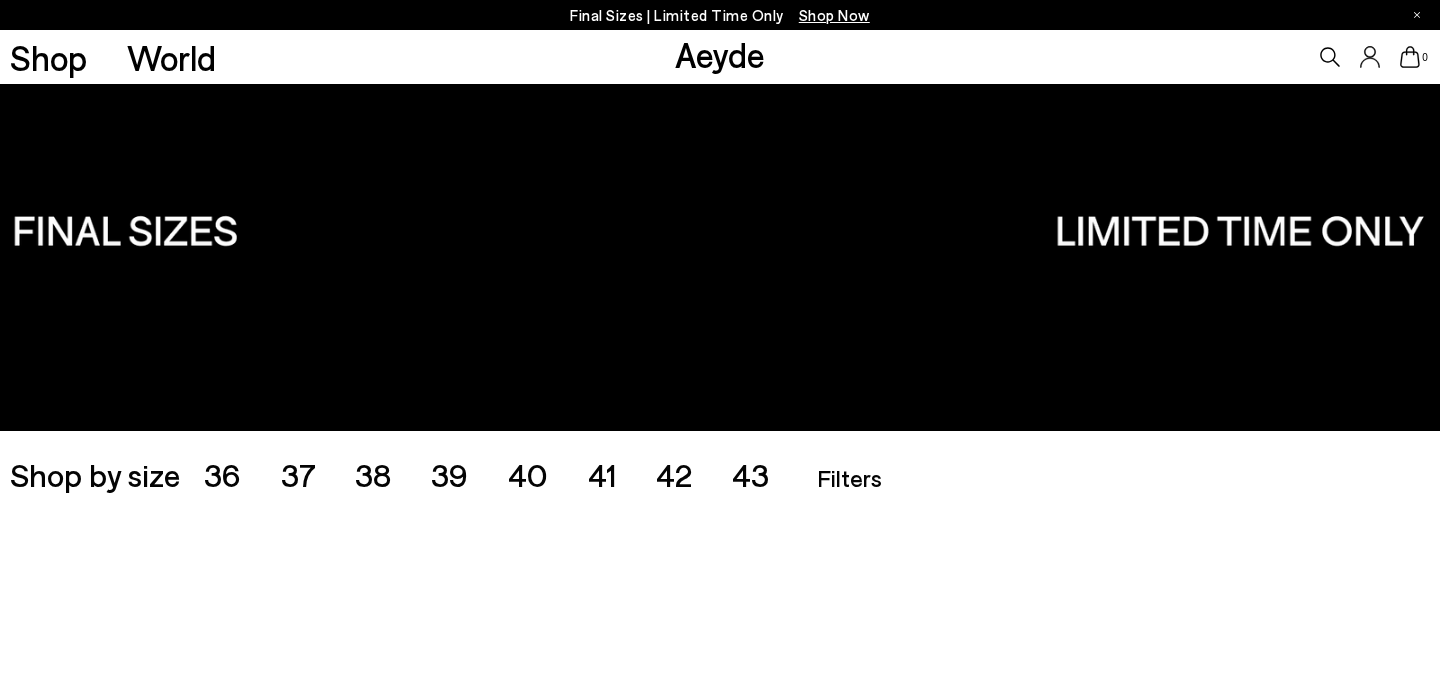 type 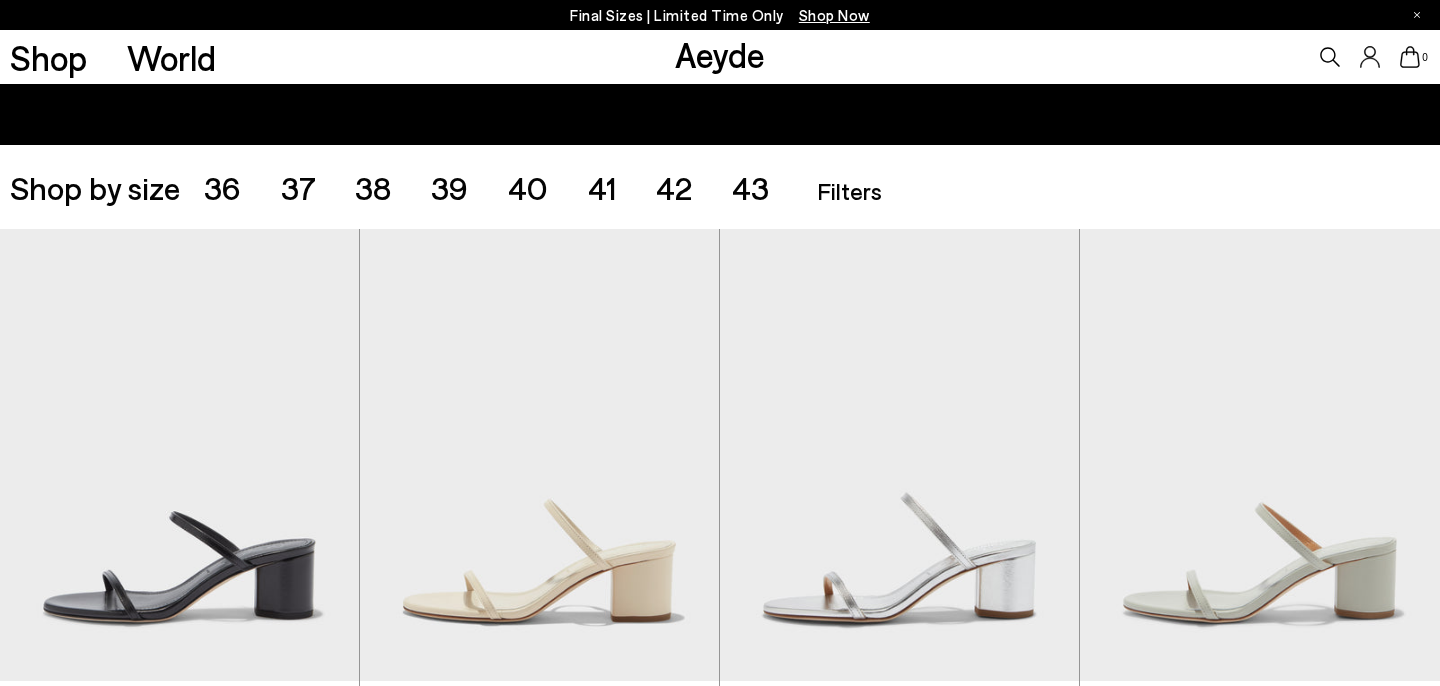 scroll, scrollTop: 324, scrollLeft: 0, axis: vertical 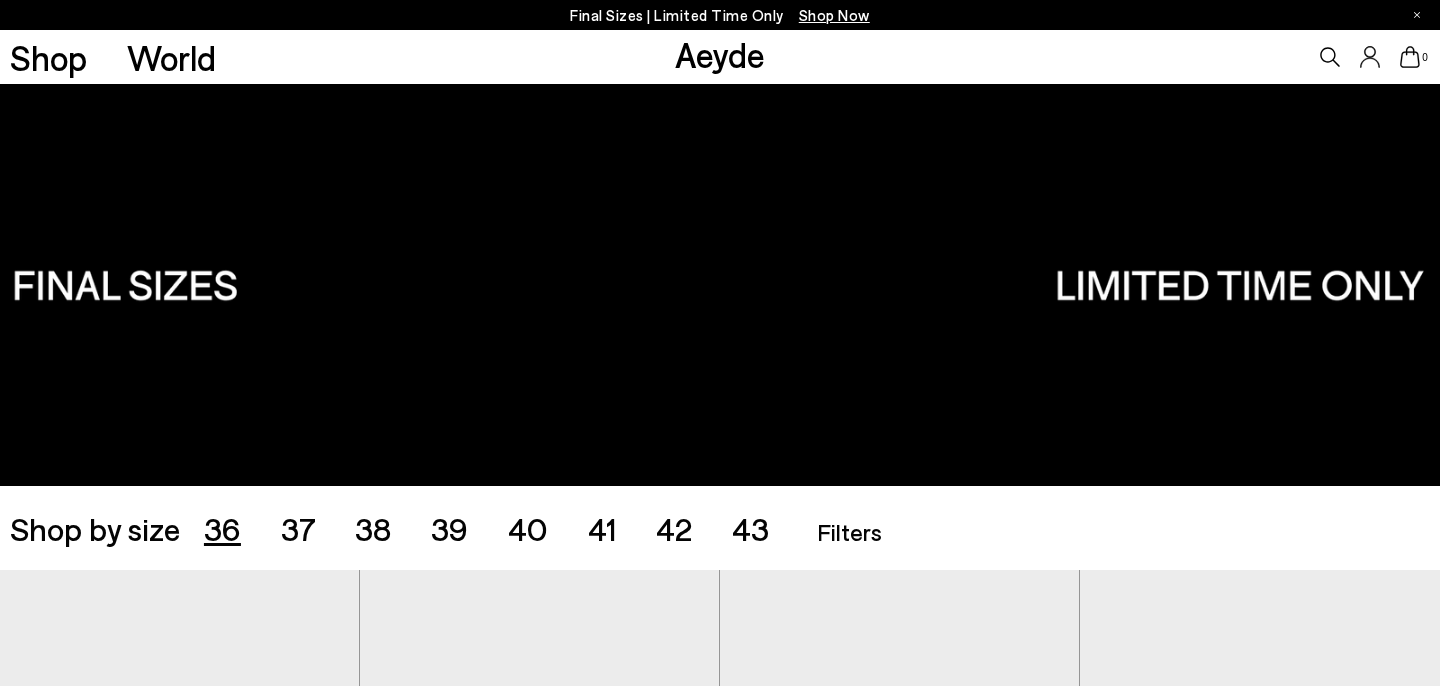 click on "36" at bounding box center (222, 528) 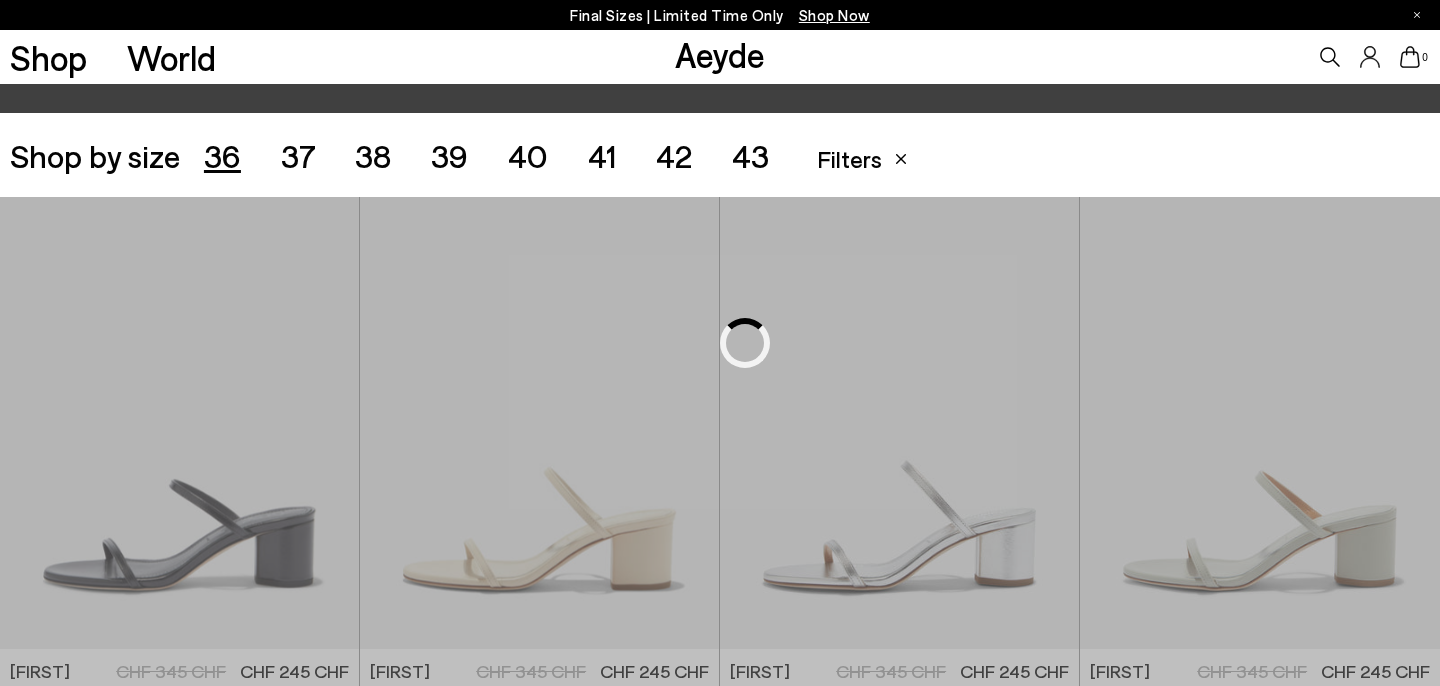 scroll, scrollTop: 401, scrollLeft: 0, axis: vertical 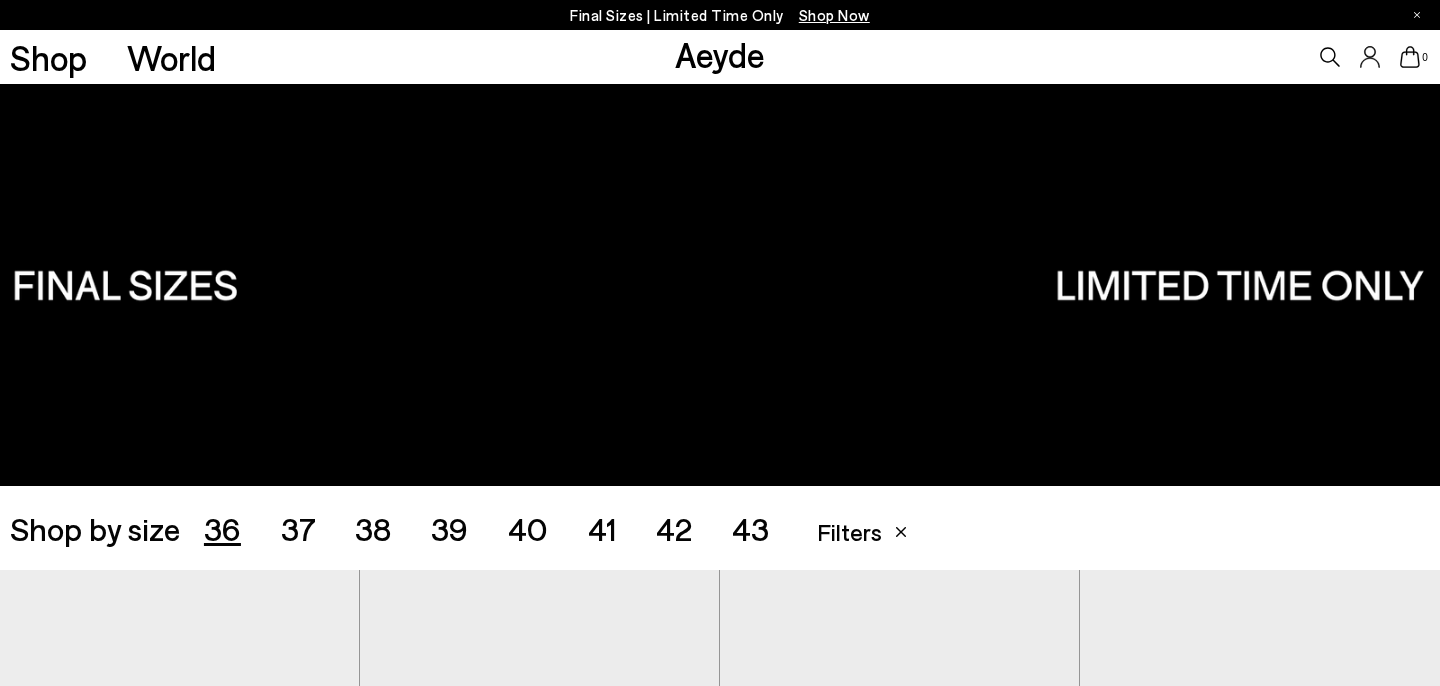 click on "37" at bounding box center [298, 528] 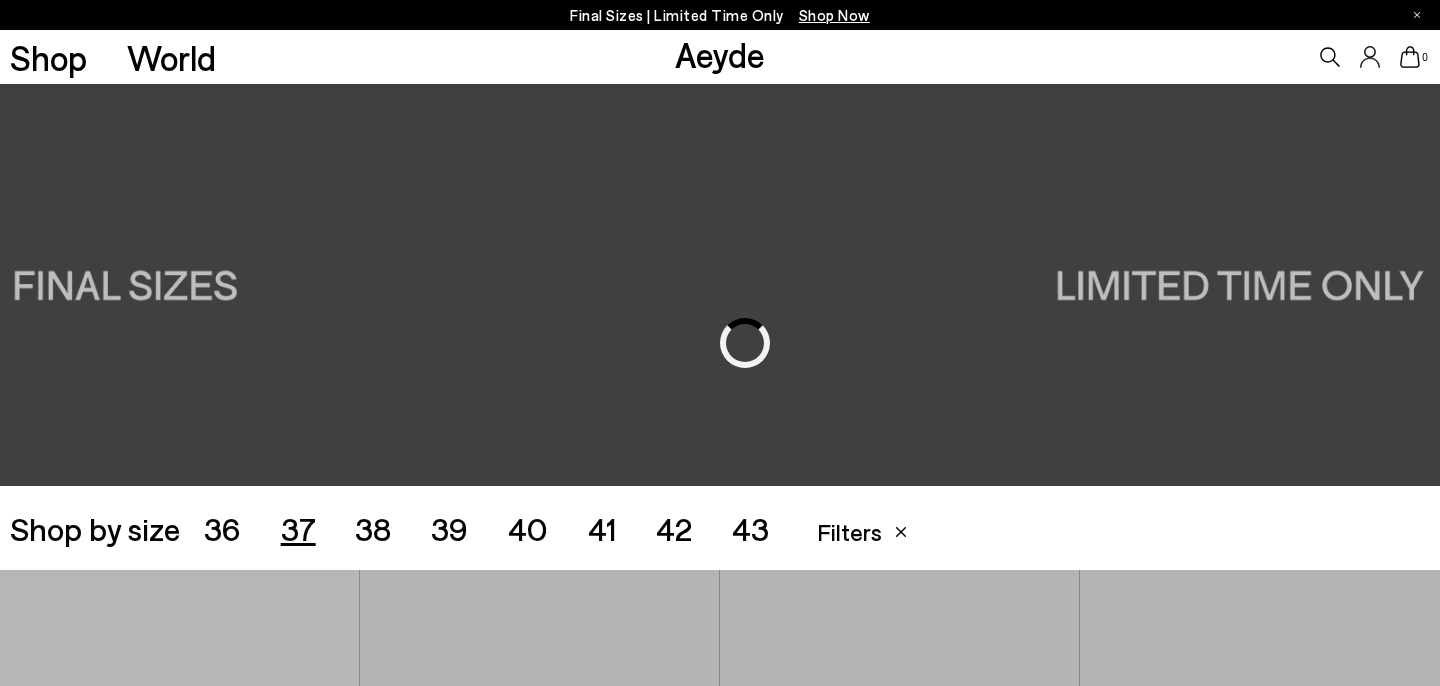 scroll, scrollTop: 401, scrollLeft: 0, axis: vertical 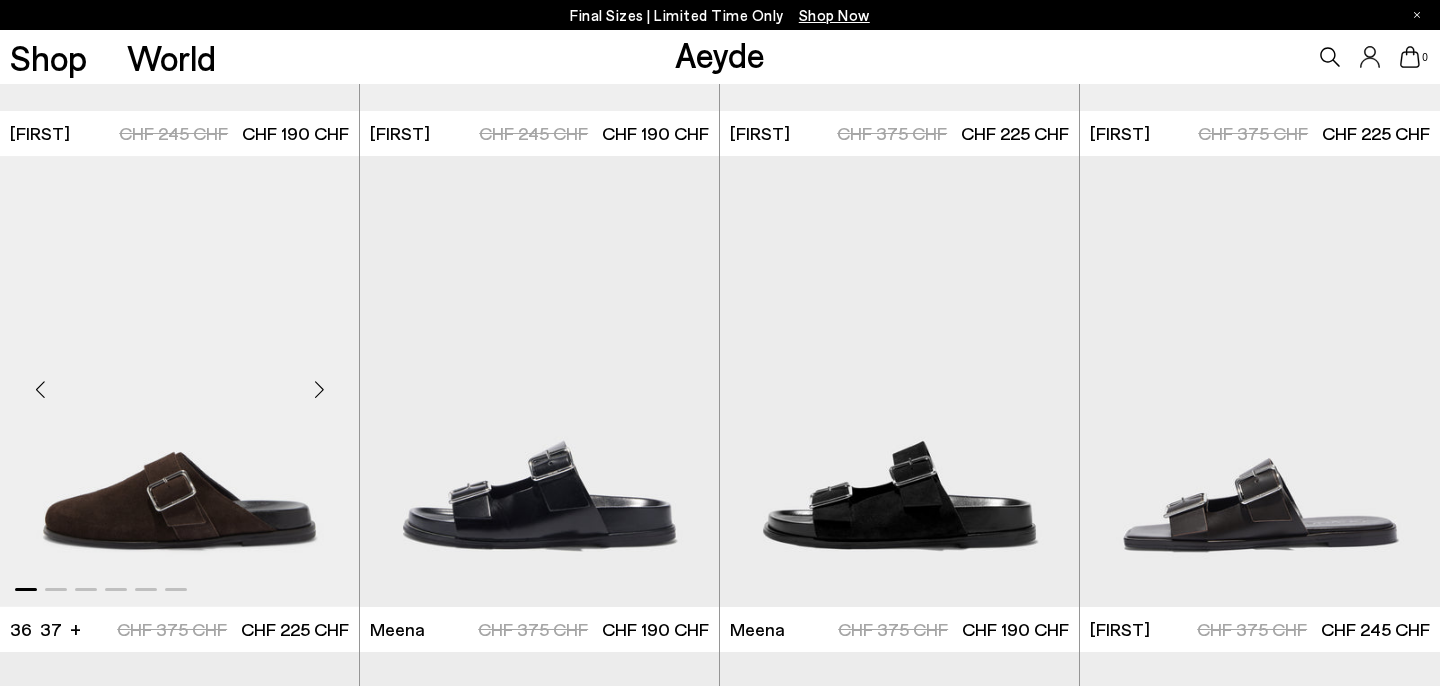 click at bounding box center [319, 389] 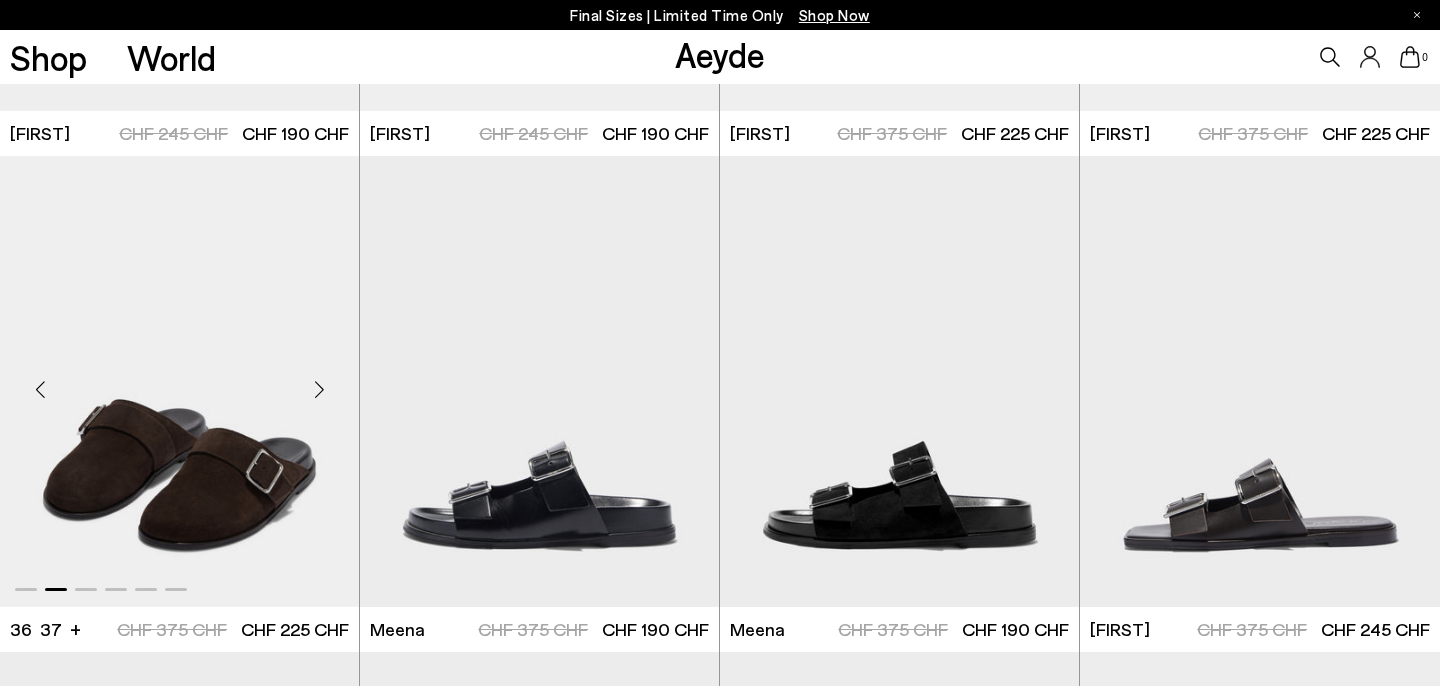 click at bounding box center [319, 389] 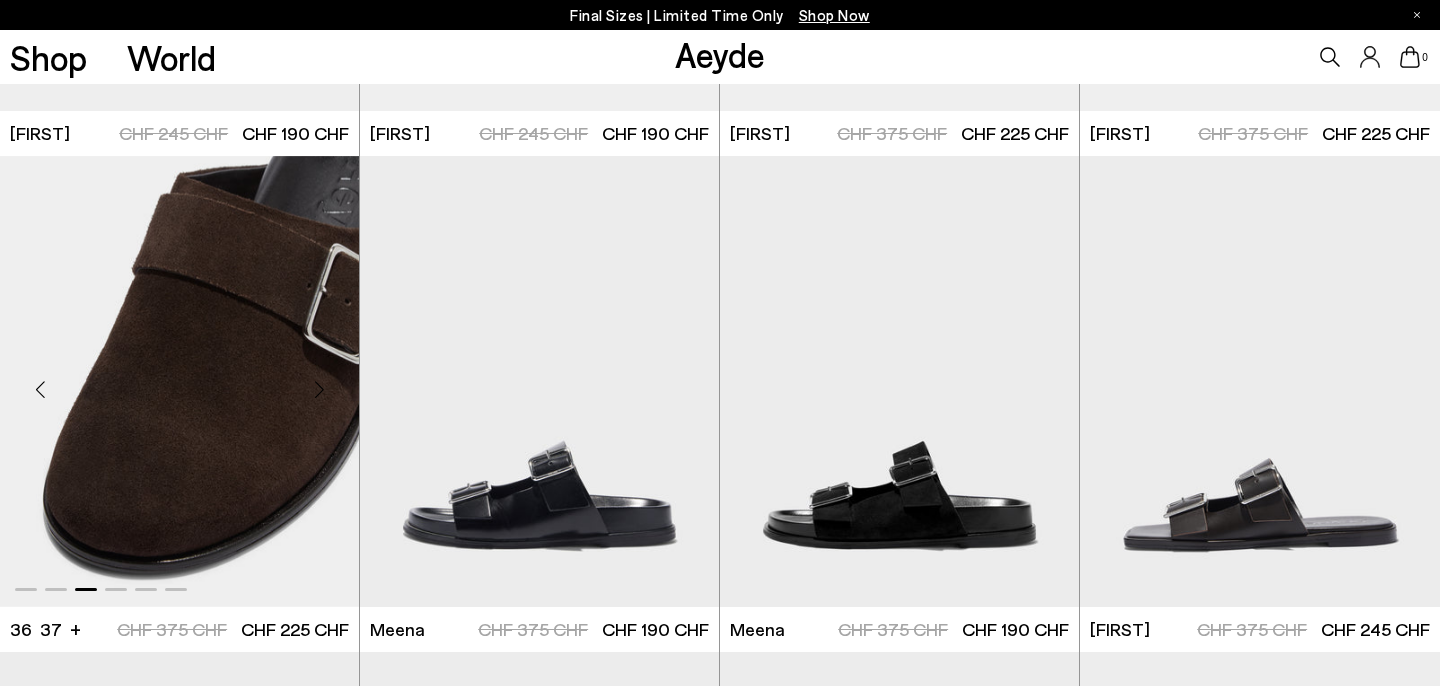 click at bounding box center [319, 389] 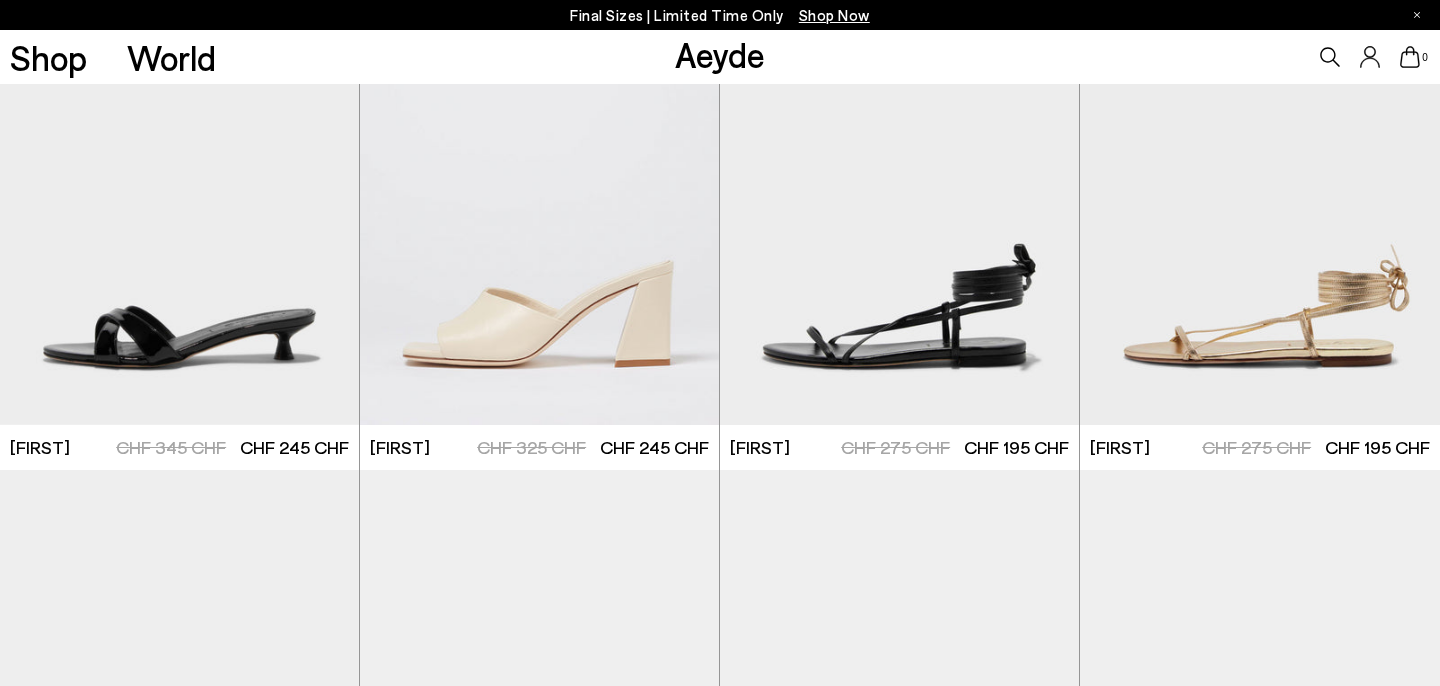 scroll, scrollTop: 4069, scrollLeft: 0, axis: vertical 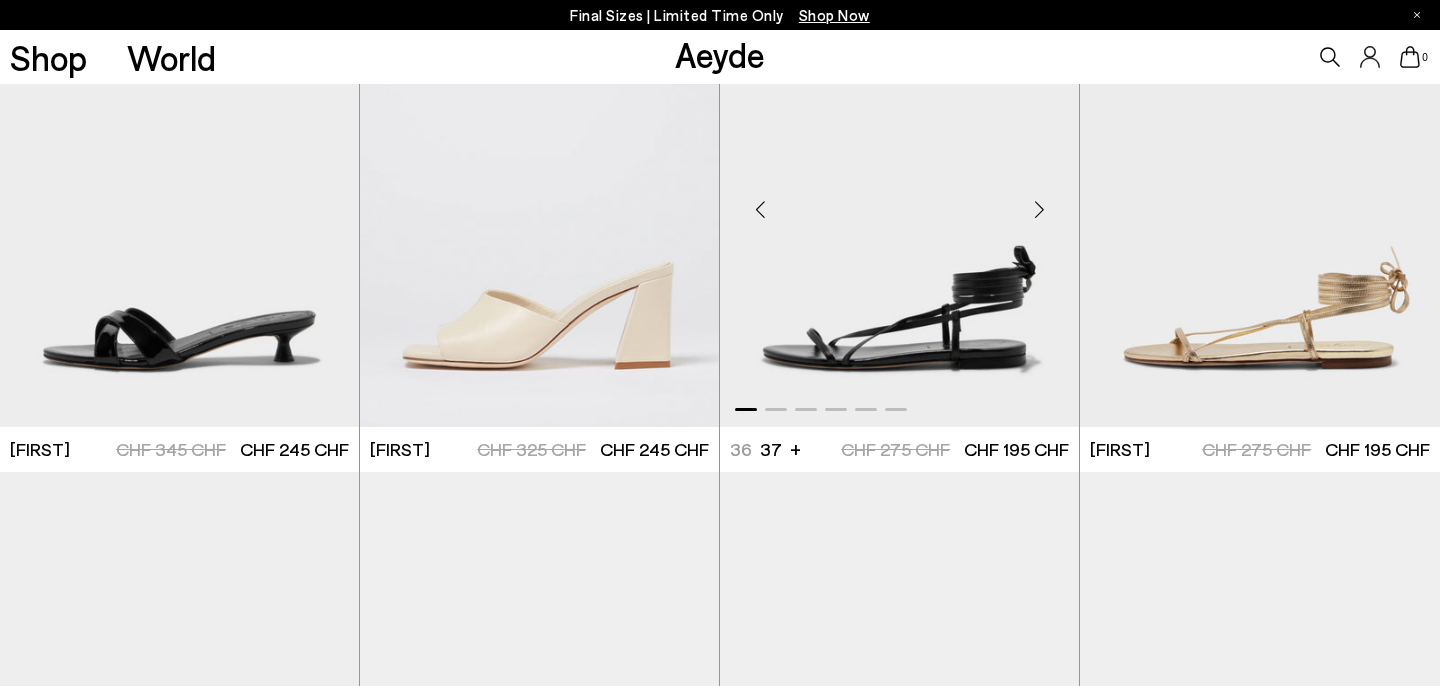 click at bounding box center [1039, 210] 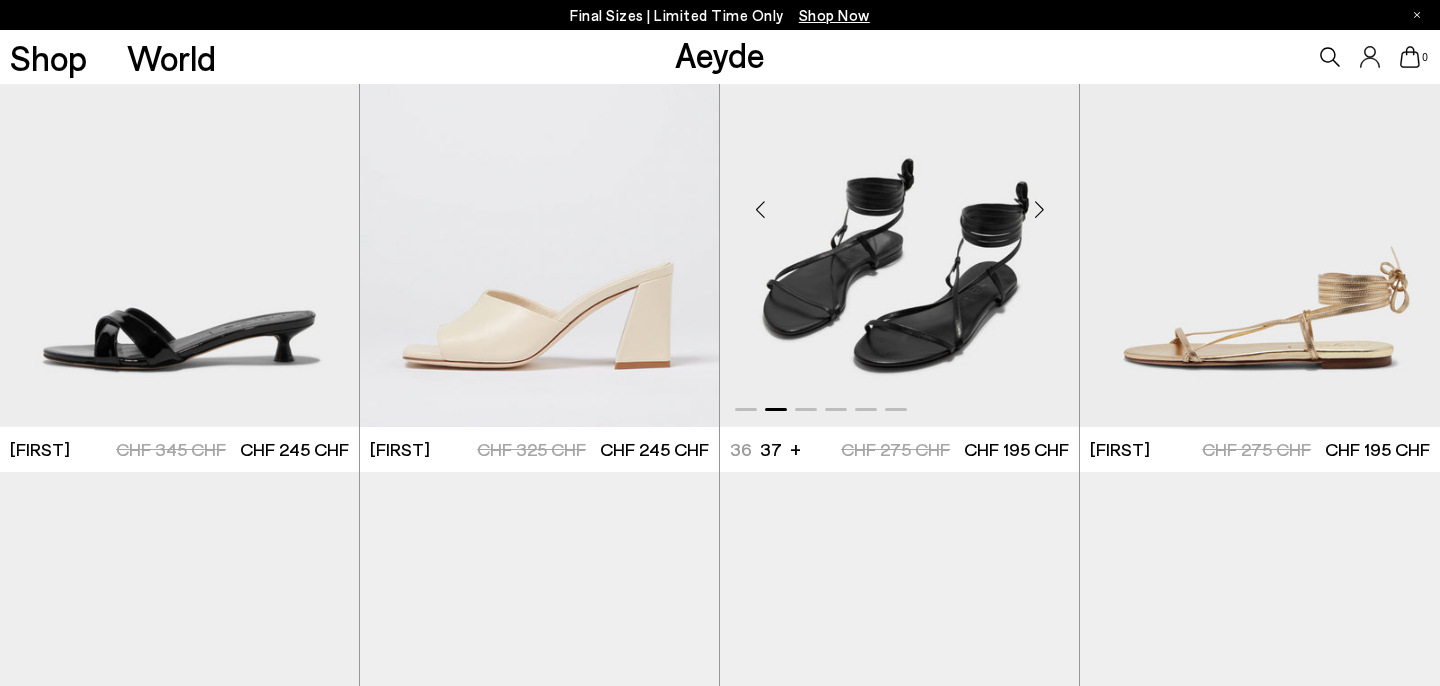 click at bounding box center [1039, 210] 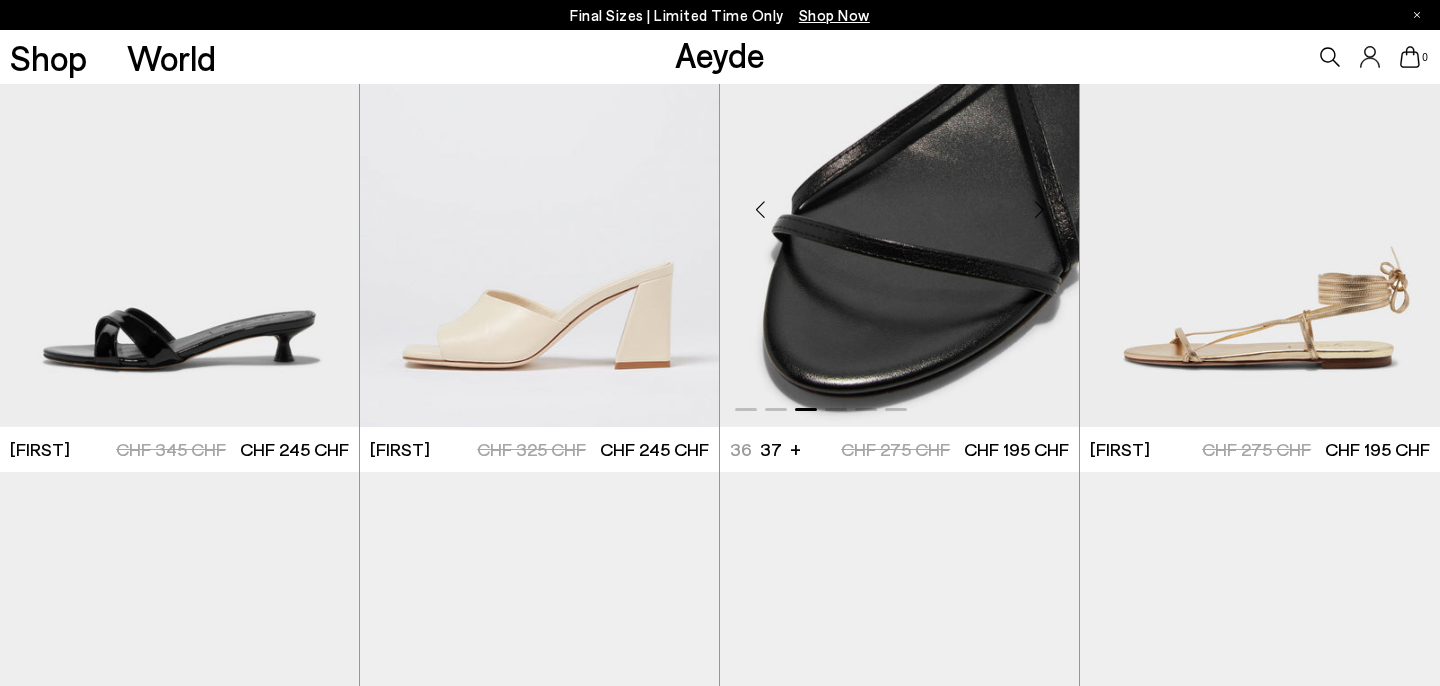 click at bounding box center (1039, 210) 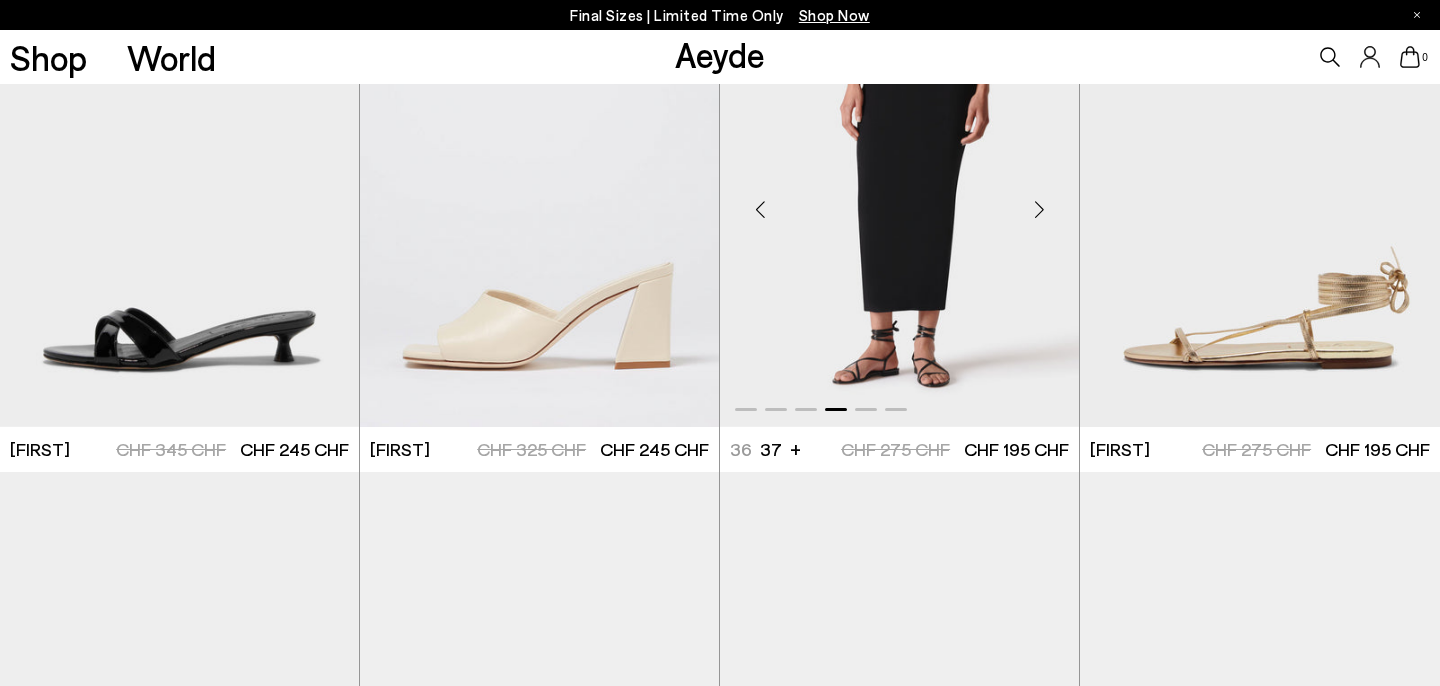click at bounding box center [1039, 210] 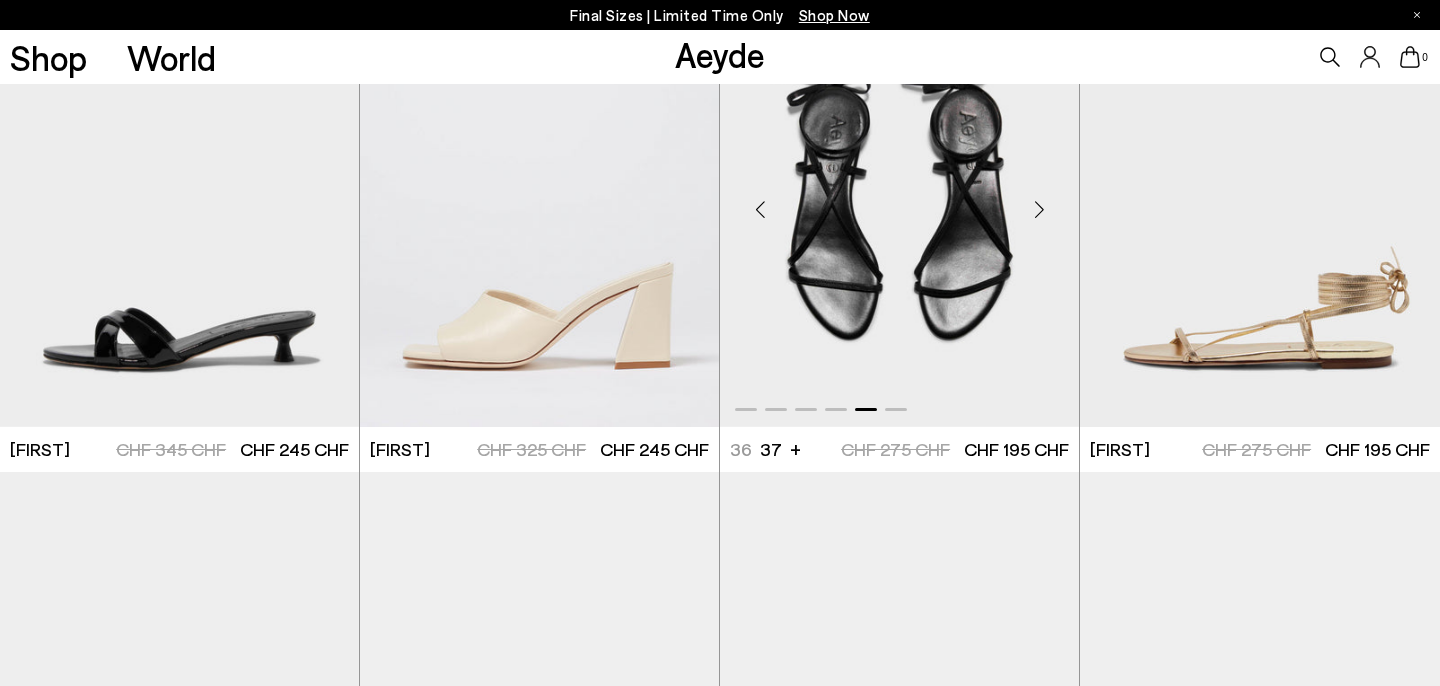 click at bounding box center [1039, 210] 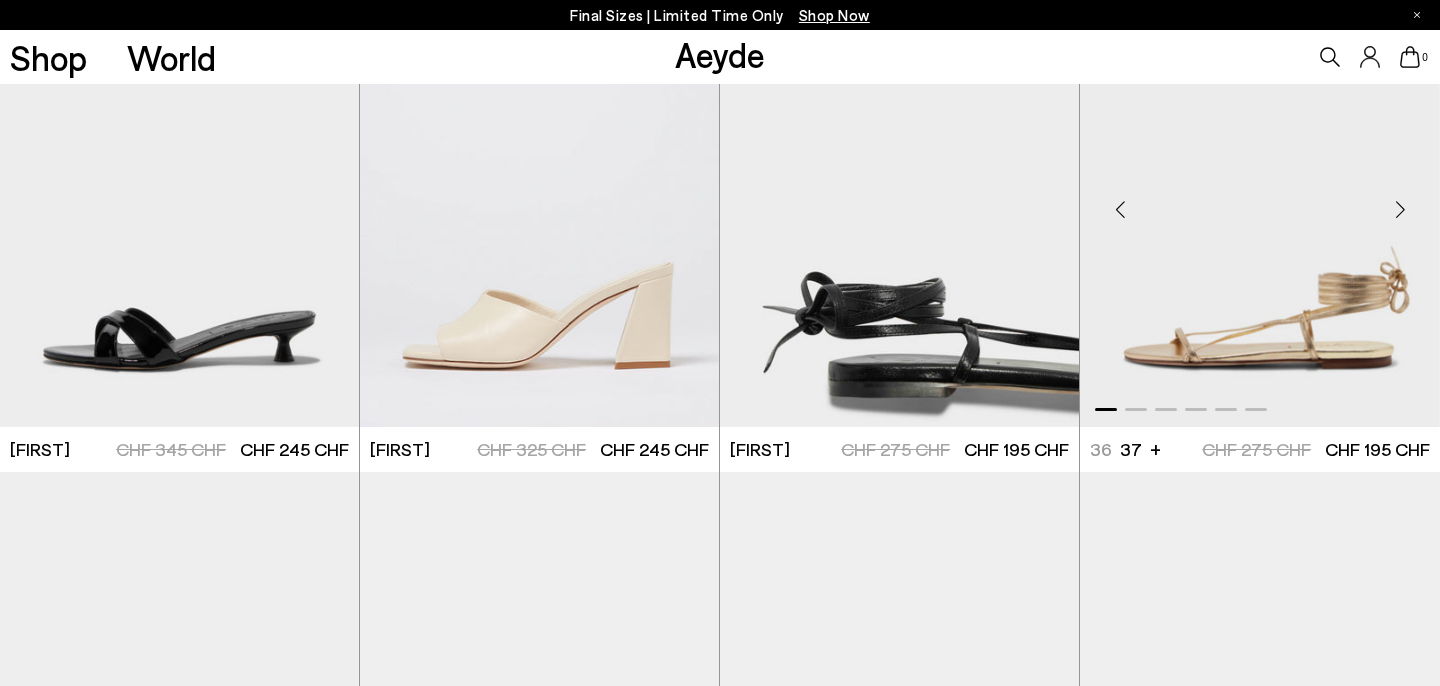 click at bounding box center (1120, 210) 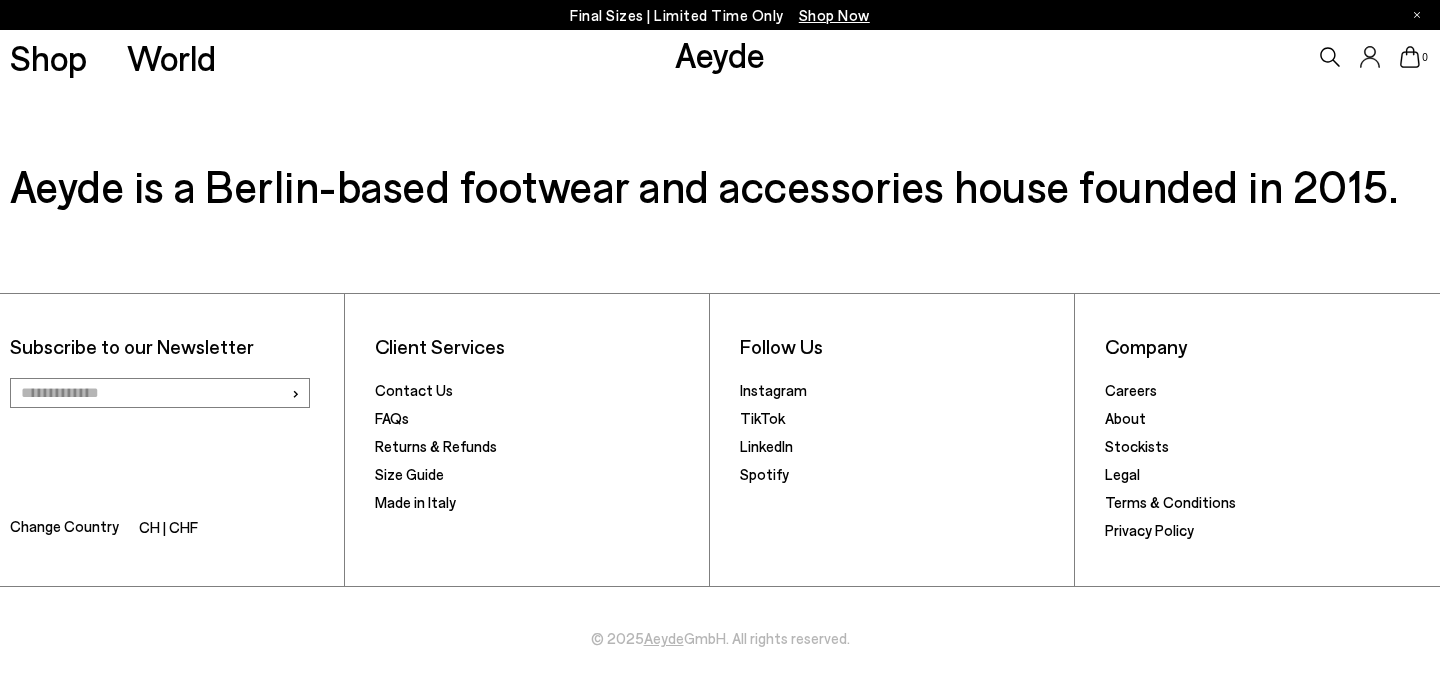 scroll, scrollTop: 6481, scrollLeft: 0, axis: vertical 